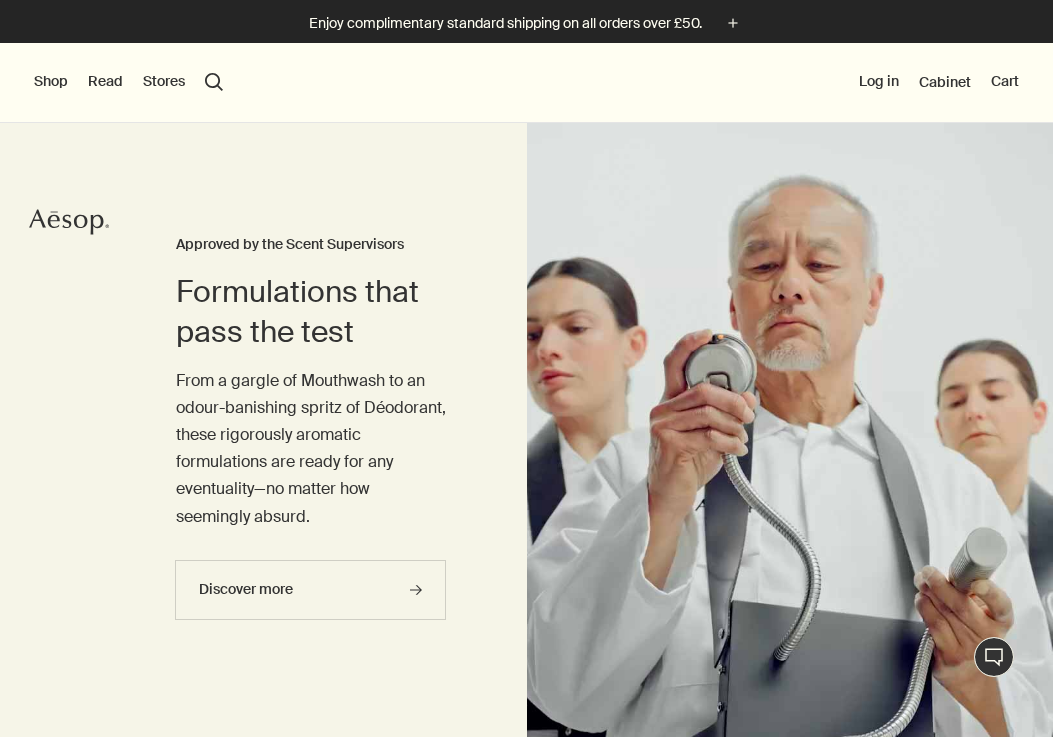 scroll, scrollTop: 0, scrollLeft: 0, axis: both 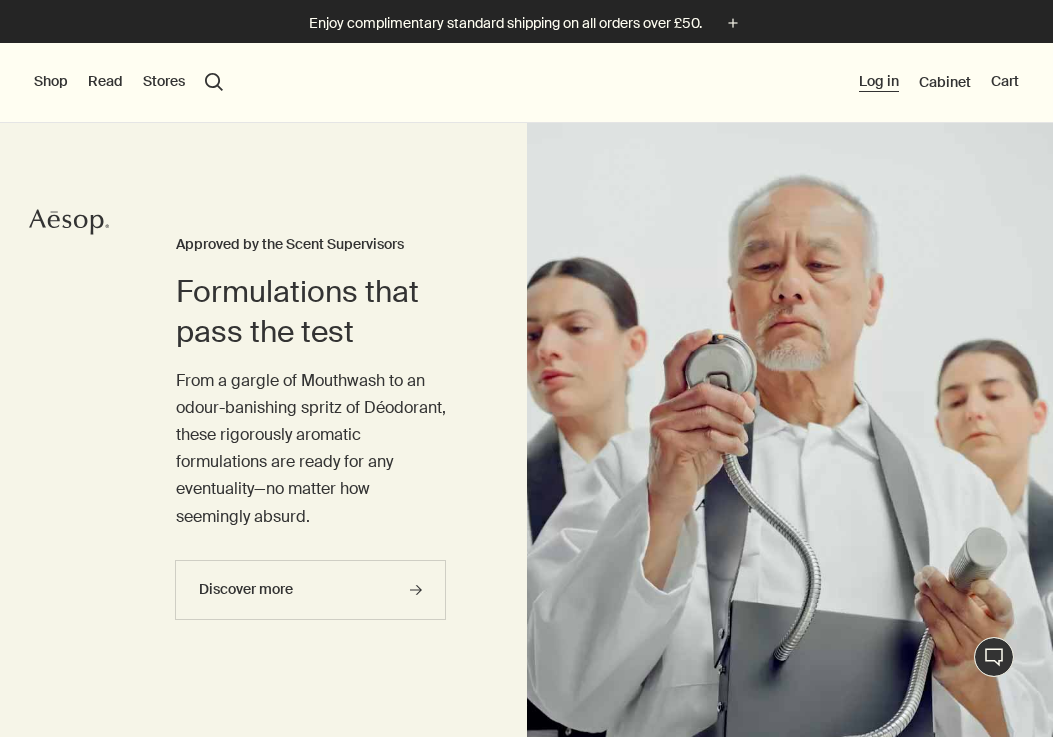 click on "Log in" at bounding box center (879, 82) 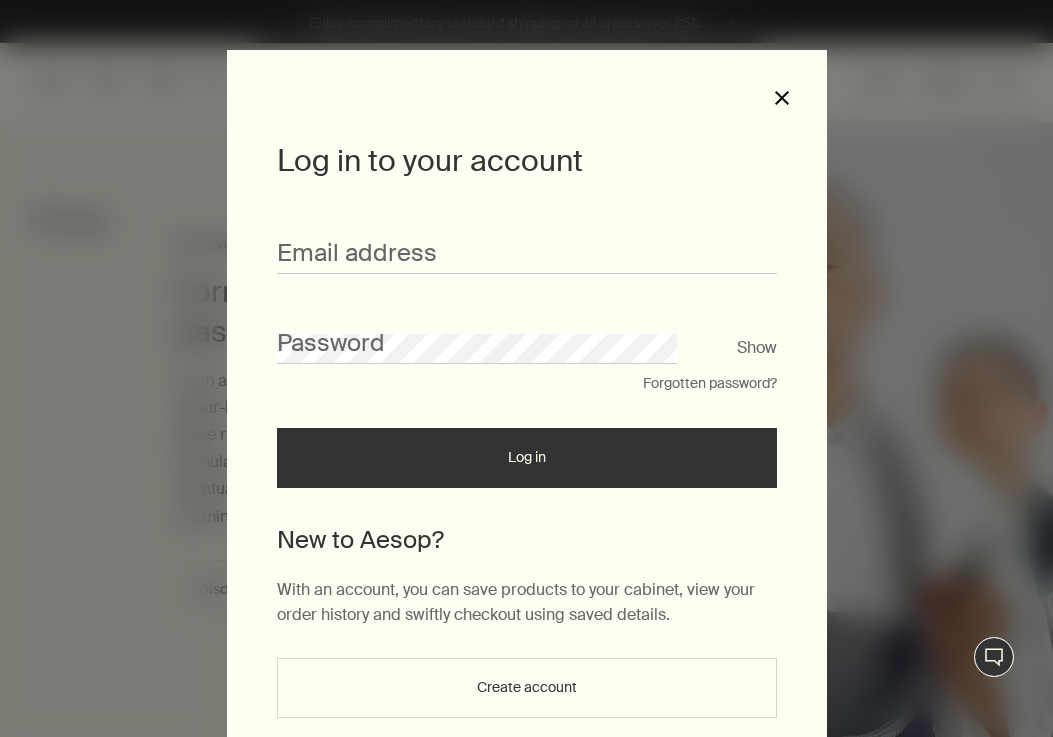 click on "close" at bounding box center (782, 98) 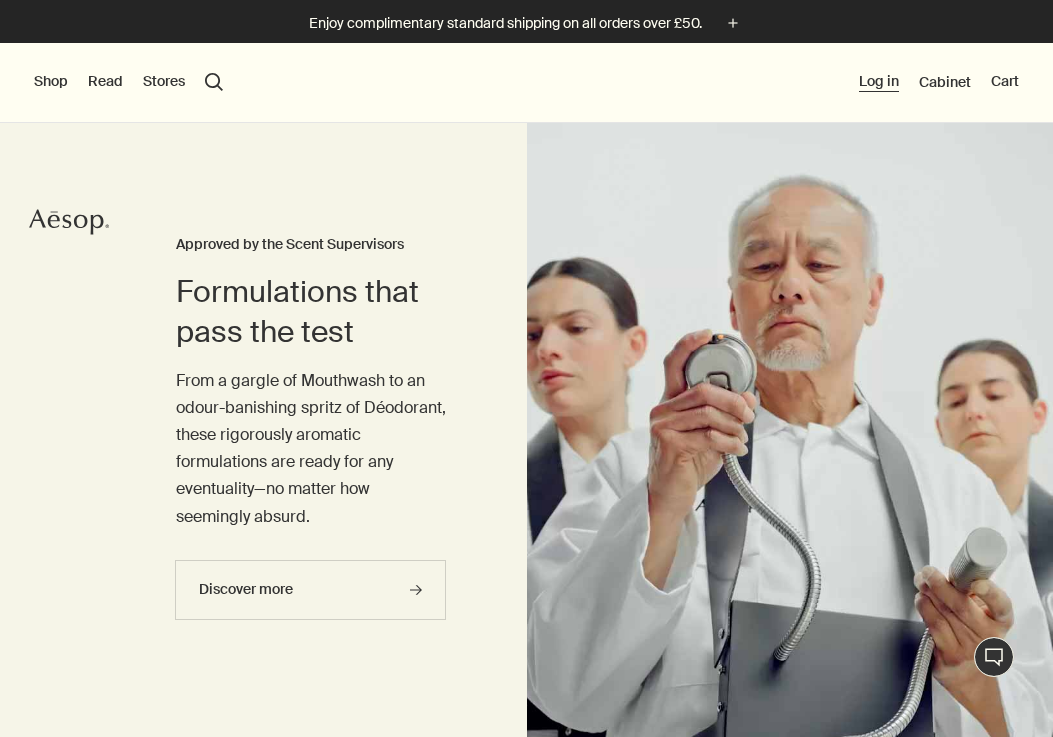 click on "Log in" at bounding box center [879, 82] 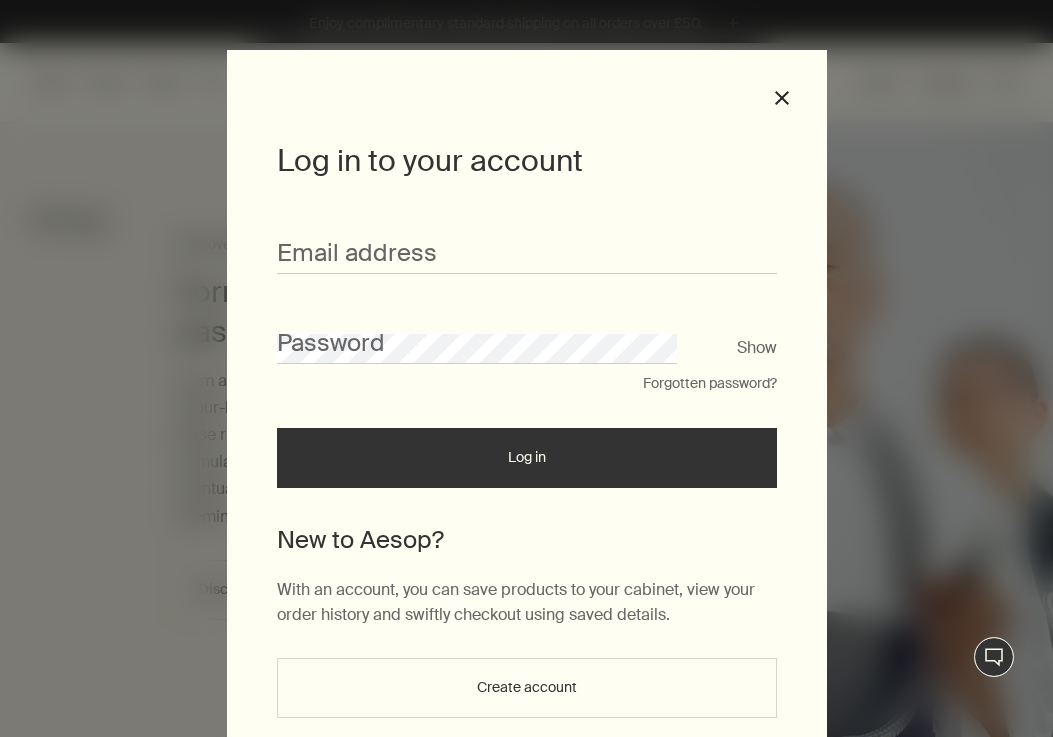 click on "Forgotten password?" at bounding box center [710, 384] 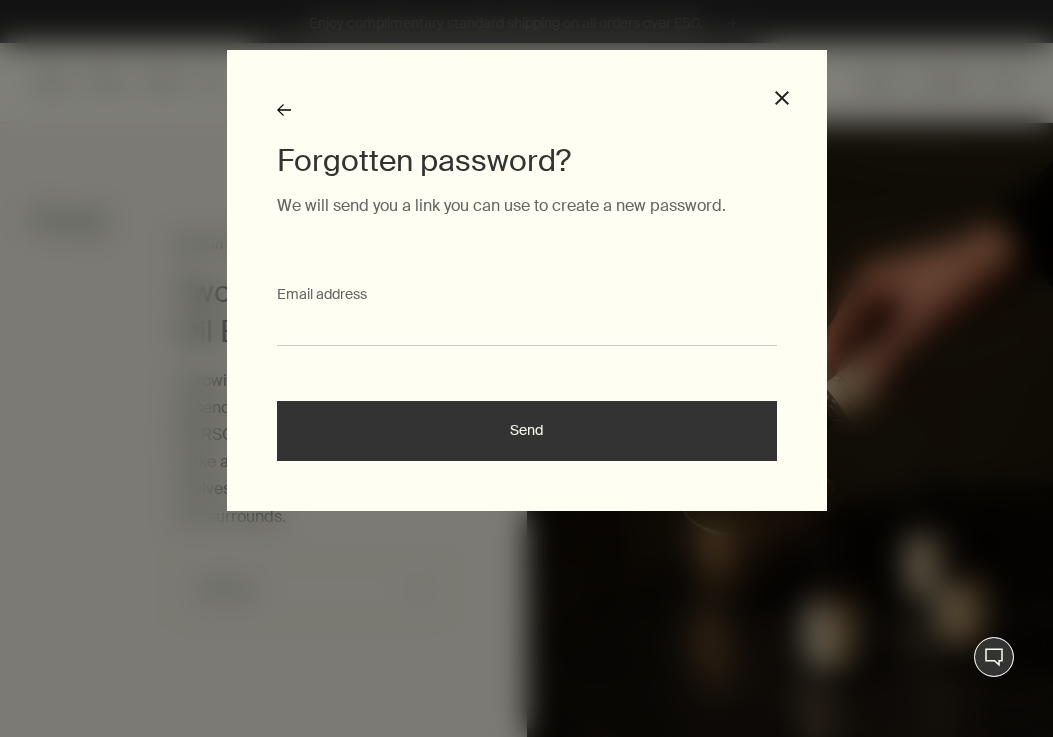 click on "Email address" at bounding box center [527, 327] 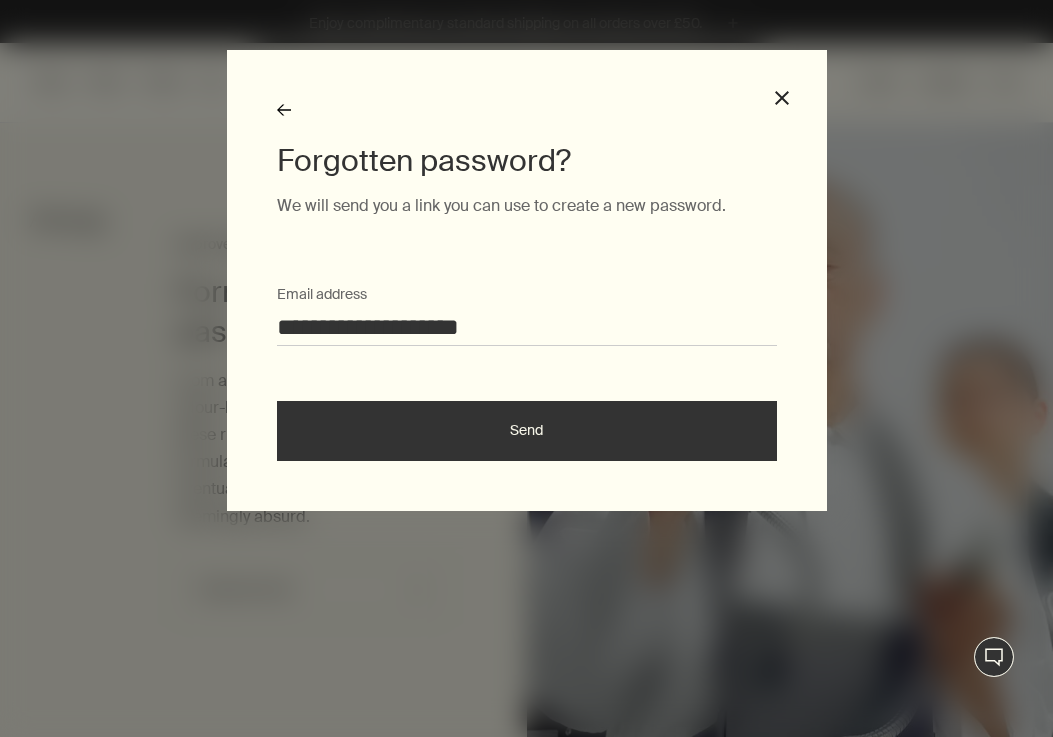 type on "**********" 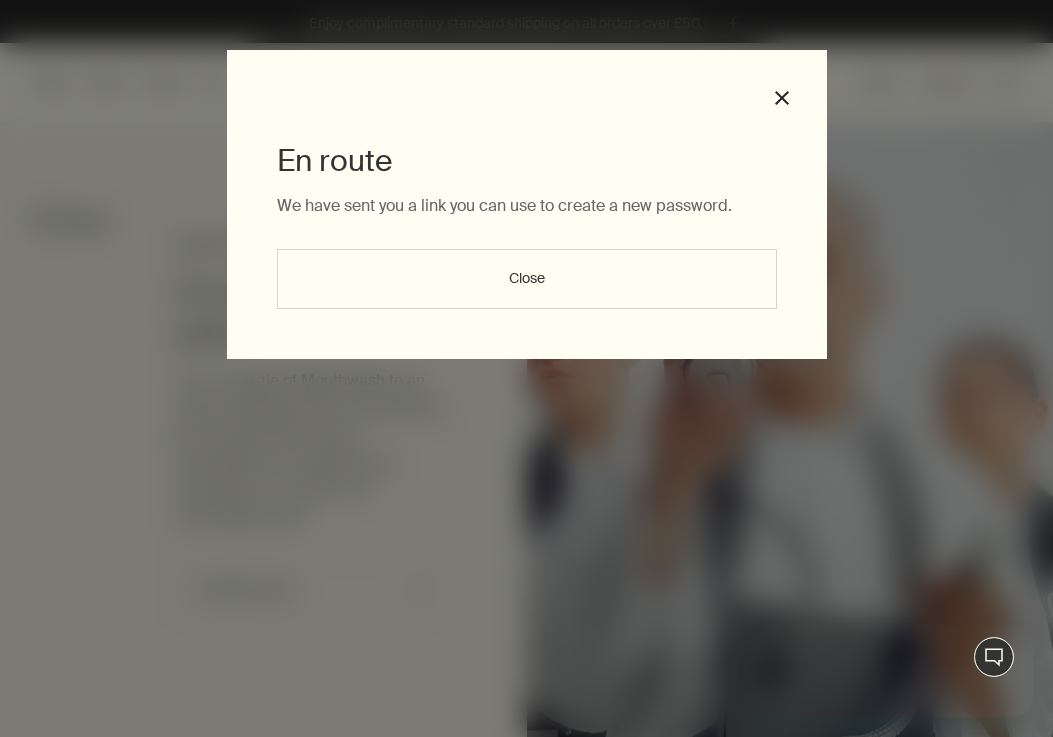 scroll, scrollTop: 0, scrollLeft: 0, axis: both 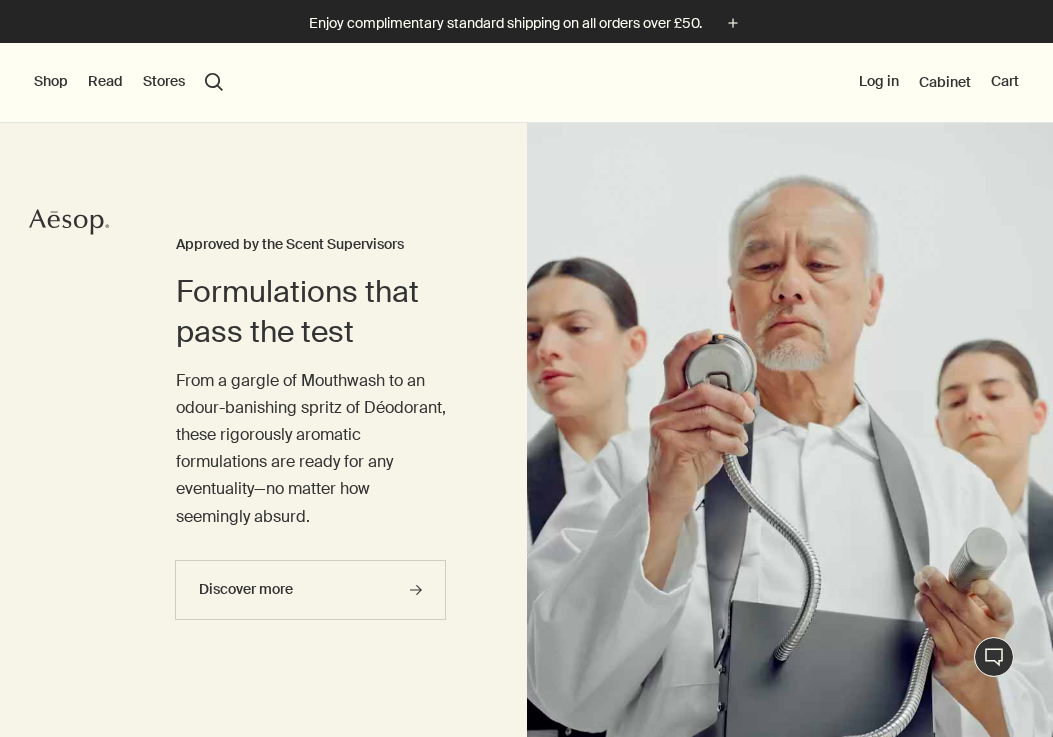 click on "Shop New & Notable Skin Care Hand & Body Home Hair Fragrance Kits & Travel Gifts Facial Appointments Live assistance Read About Our story Careers Foundation Contact us   rightUpArrow Philosophy Design Products Stores search Search Log in Cabinet Cart" at bounding box center (526, 83) 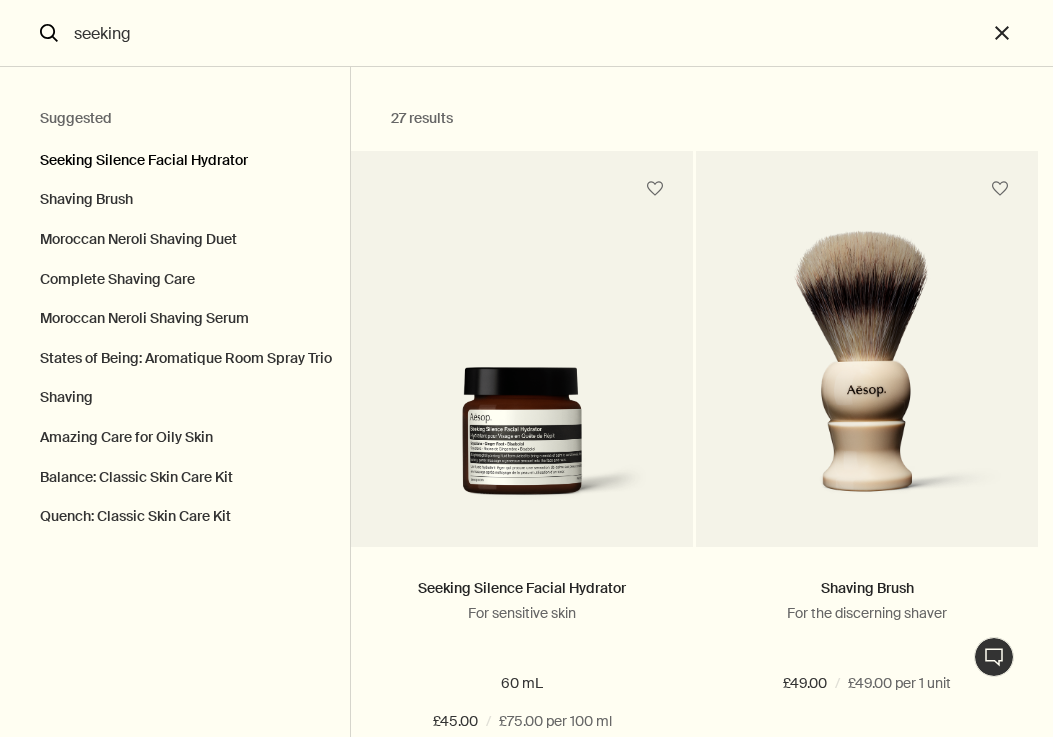 click on "Seeking Silence Facial Hydrator" at bounding box center [175, 156] 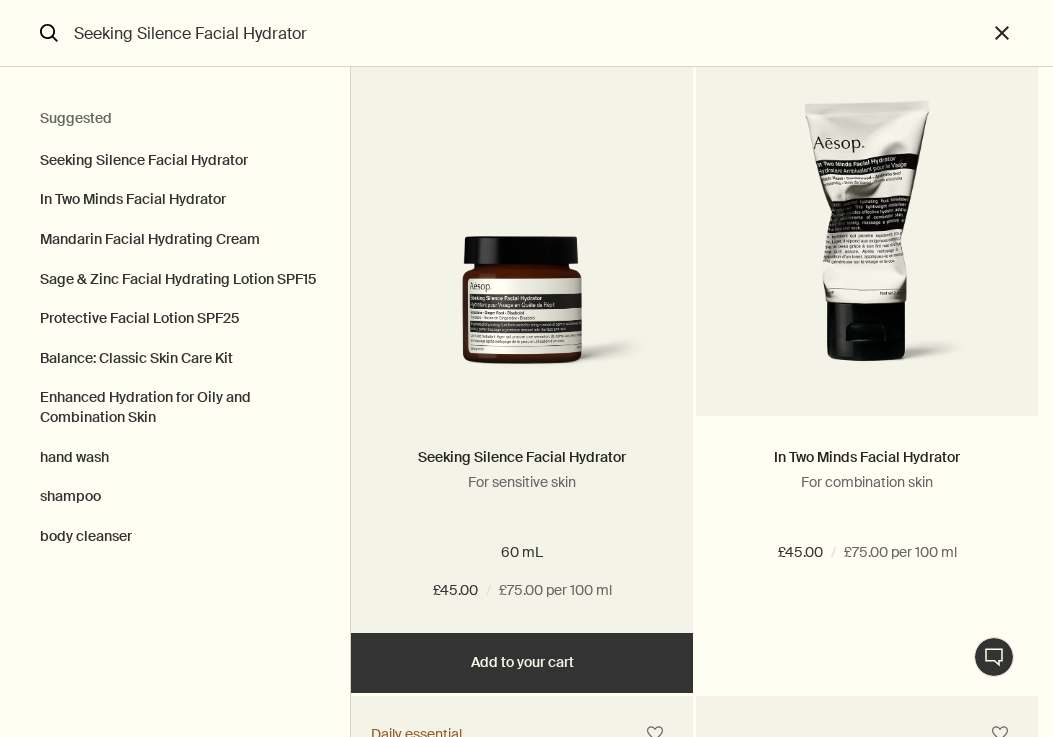 scroll, scrollTop: 159, scrollLeft: 0, axis: vertical 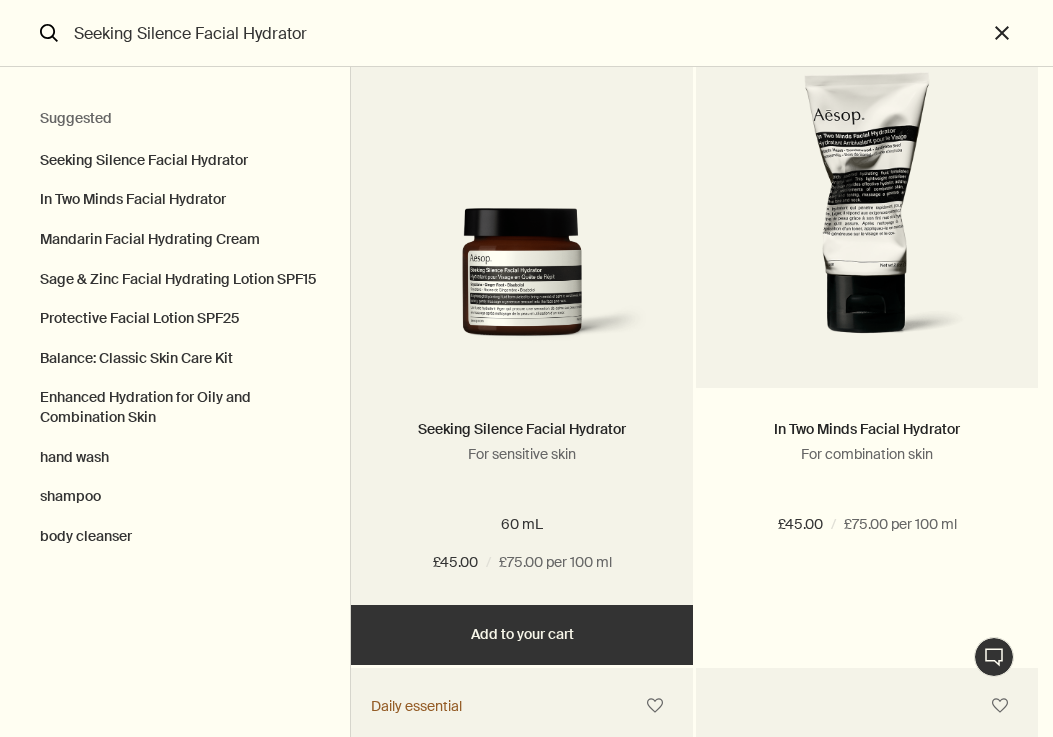 click on "Add Add to your cart" at bounding box center [522, 635] 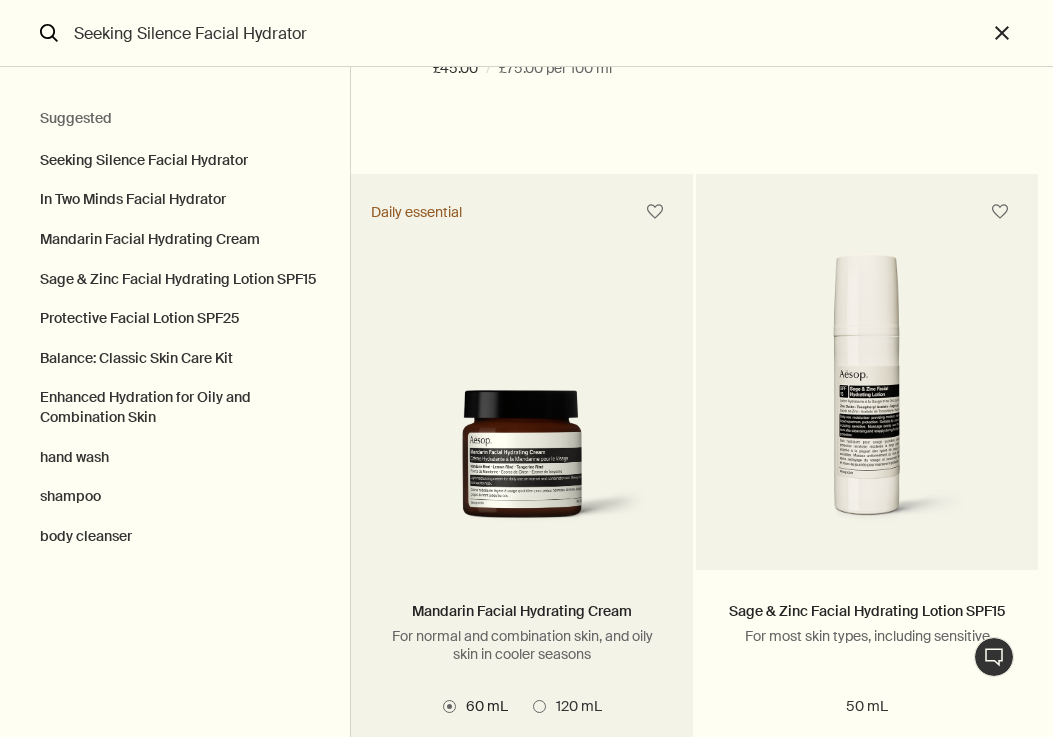 scroll, scrollTop: 655, scrollLeft: 0, axis: vertical 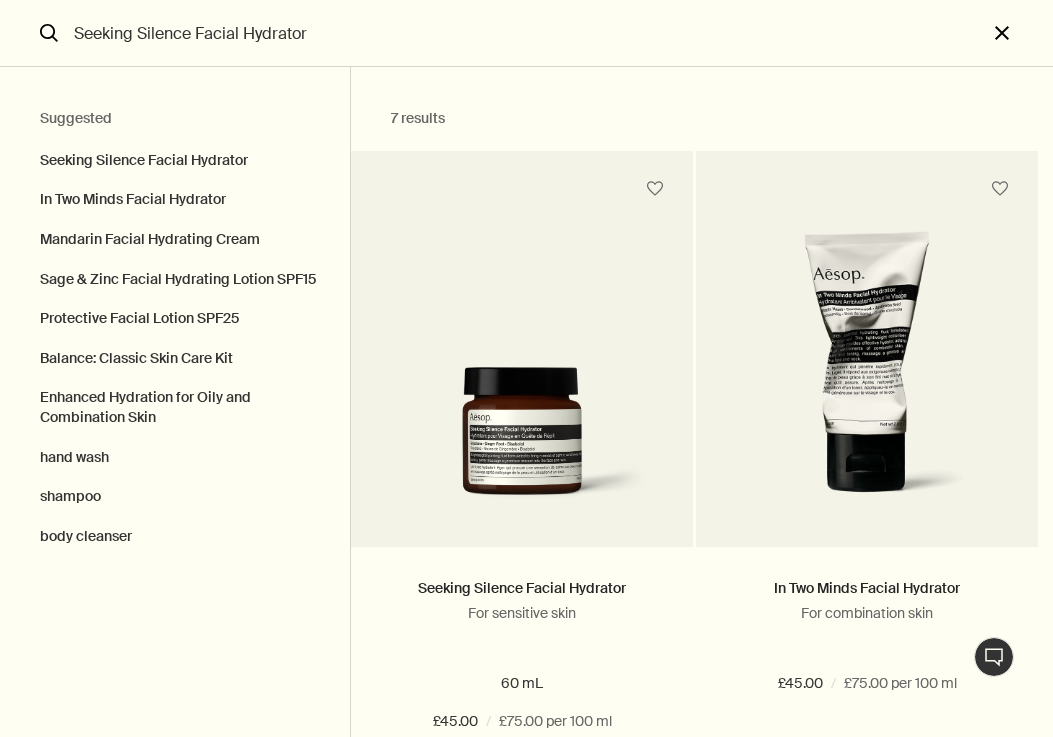 click on "close" at bounding box center [1020, 33] 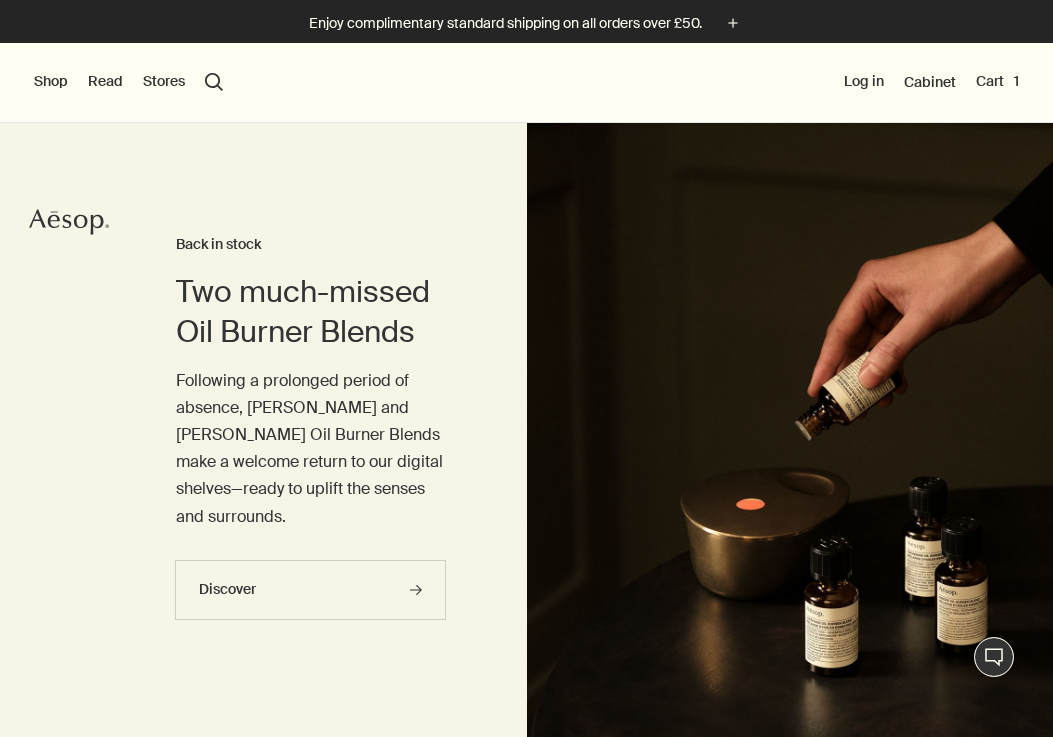 click on "Shop New & Notable Skin Care Hand & Body Home Hair Fragrance Kits & Travel Gifts Facial Appointments Live assistance Read About Our story Careers Foundation Contact us   rightUpArrow Philosophy Design Products Stores search Search Log in Cabinet Cart 1" at bounding box center [526, 83] 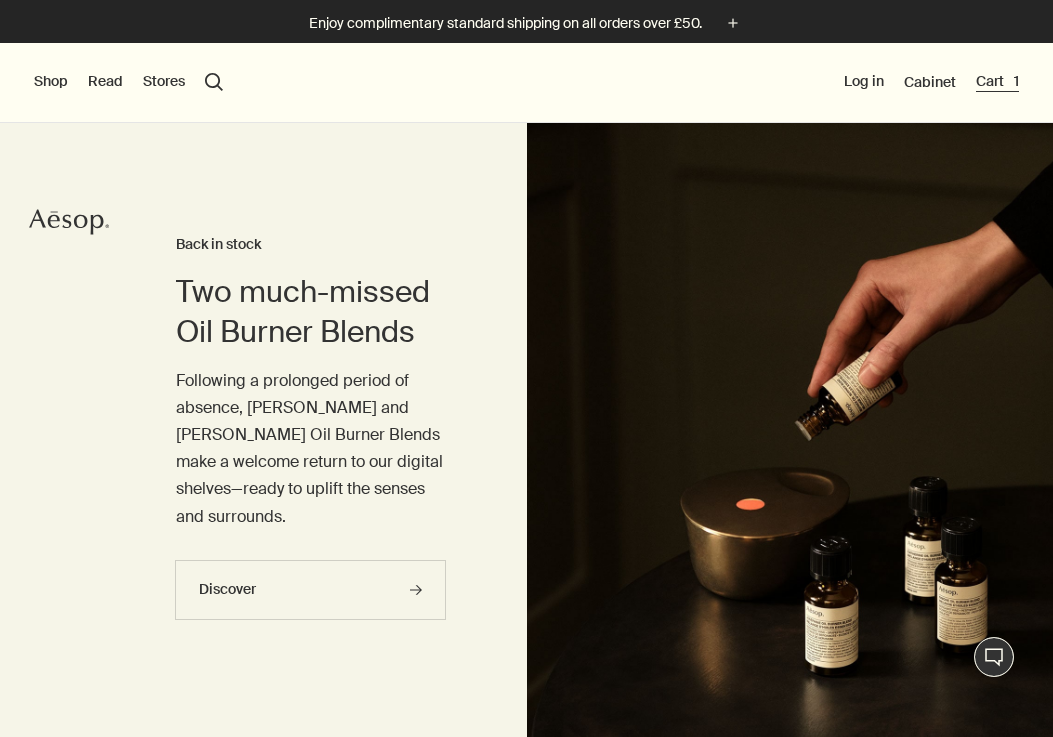 click on "Cart 1" at bounding box center (997, 82) 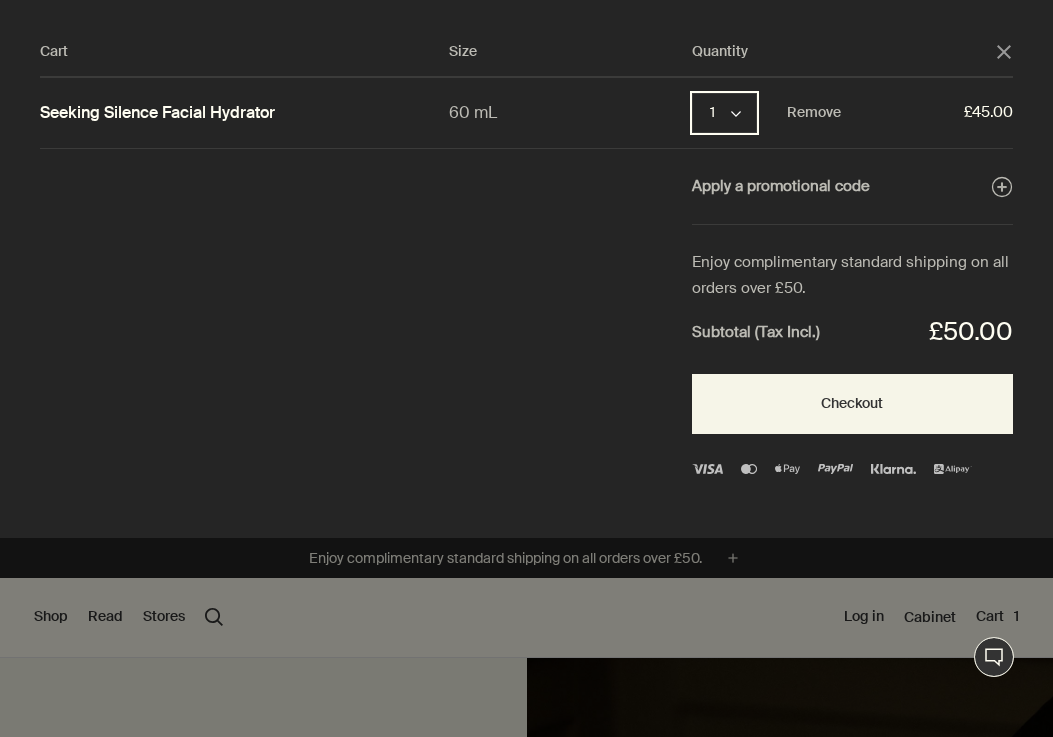 click on "1 chevron" at bounding box center (724, 113) 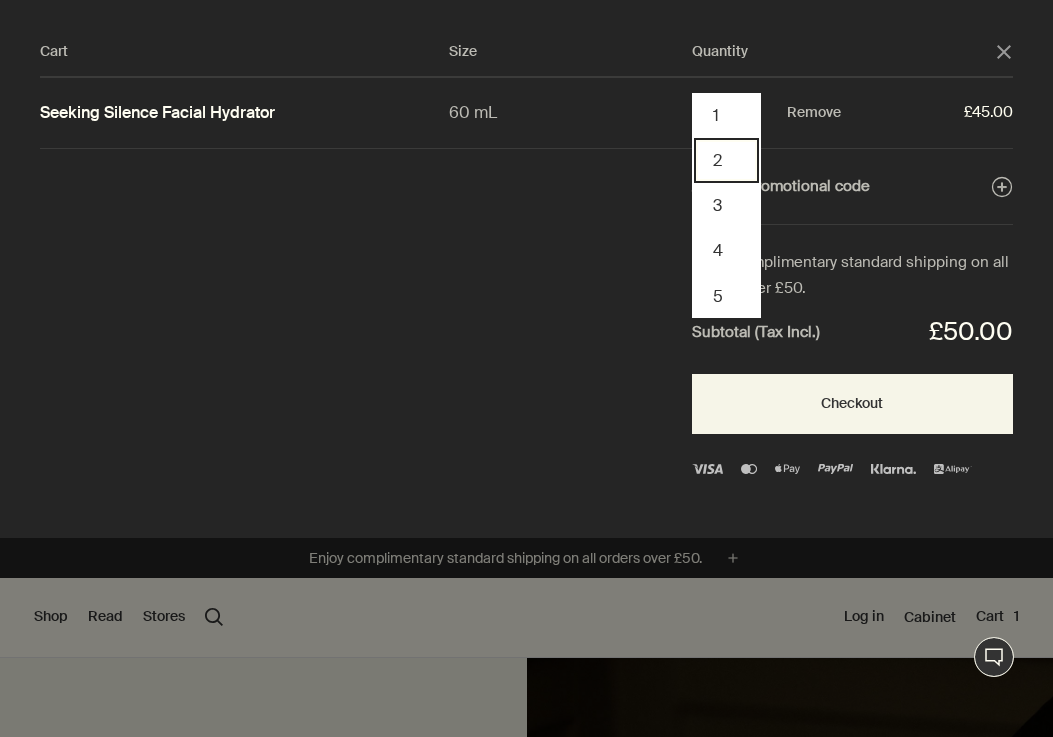 click on "2" at bounding box center [726, 160] 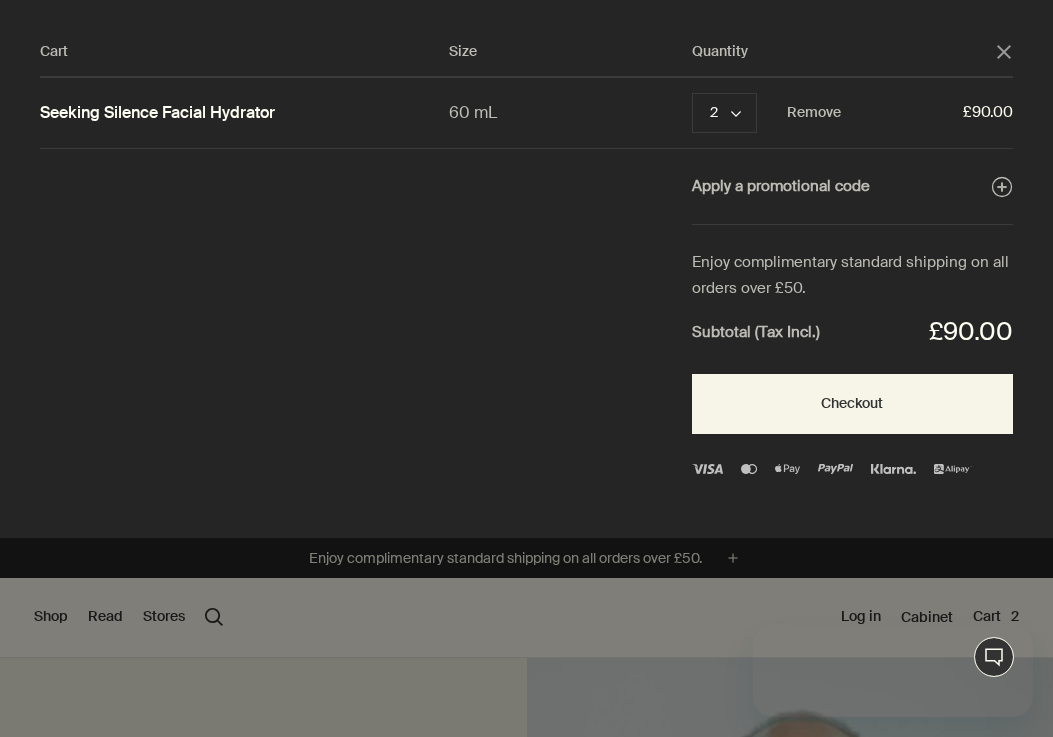 scroll, scrollTop: 0, scrollLeft: 0, axis: both 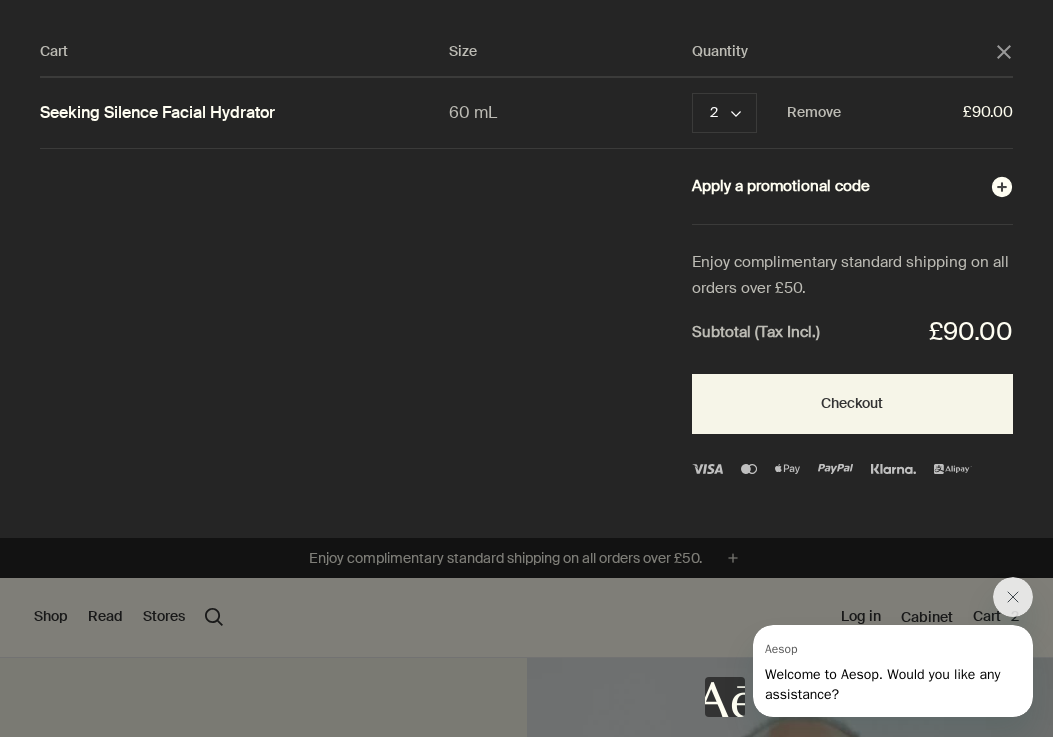 click on "Apply a promotional code plusAndCloseWithCircle" at bounding box center [852, 187] 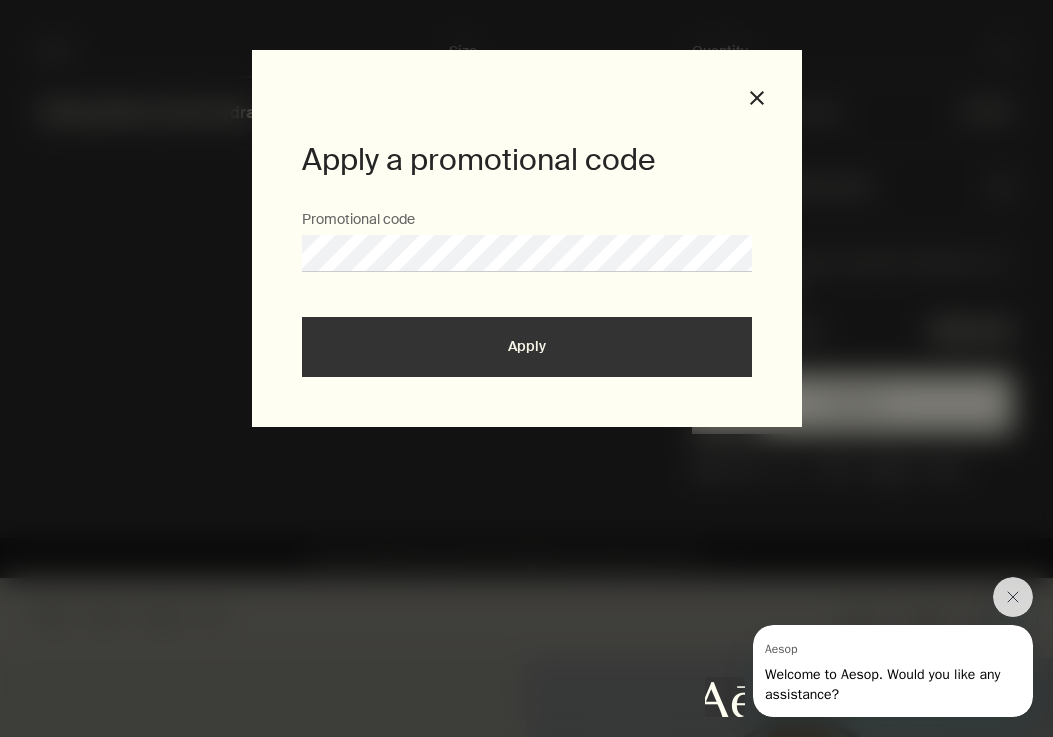 click on "Apply" at bounding box center (527, 347) 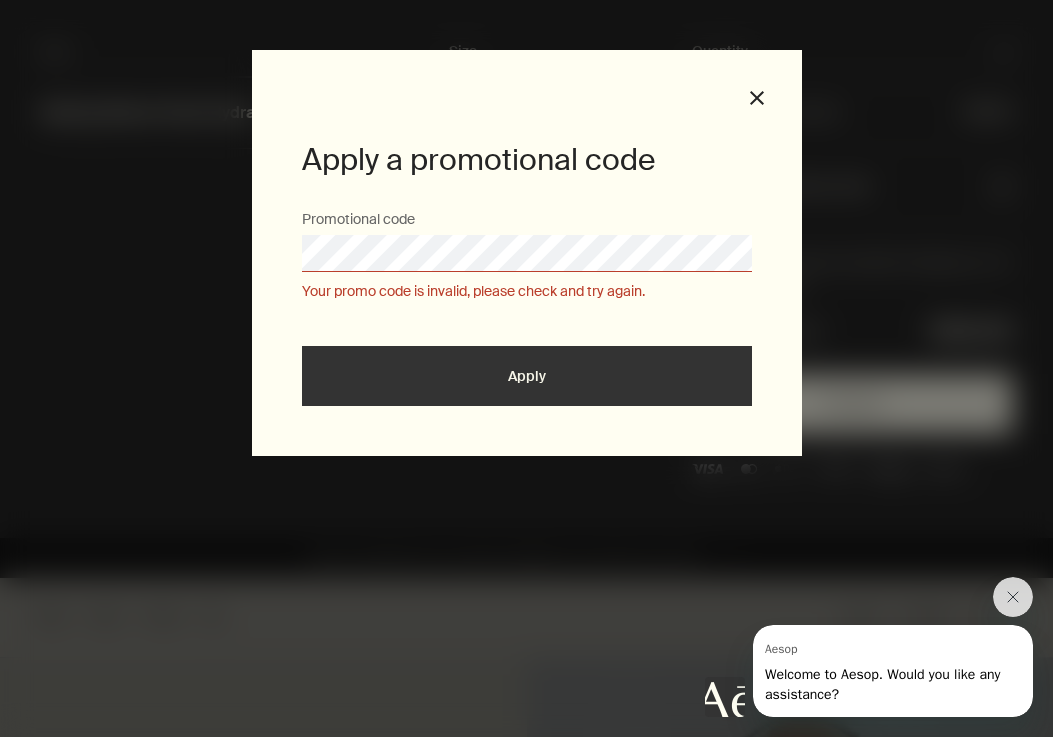 click on "Apply a promotional code Promotional code Your promo code is invalid, please check and try again. Apply close" at bounding box center [527, 253] 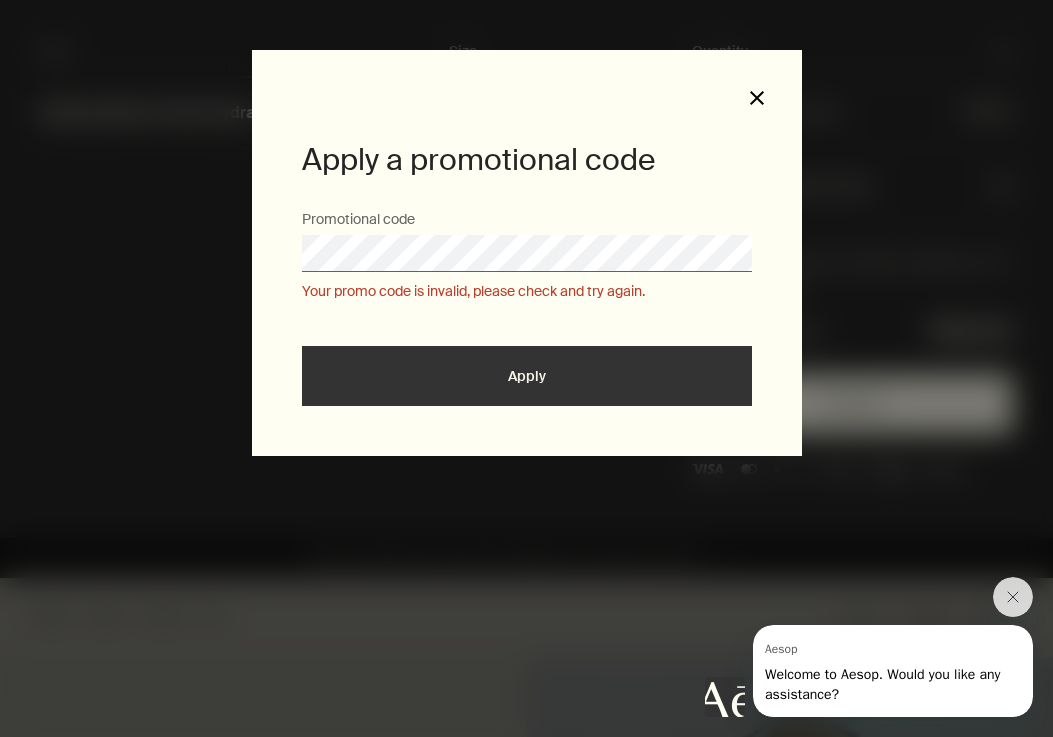 click on "close" at bounding box center [757, 98] 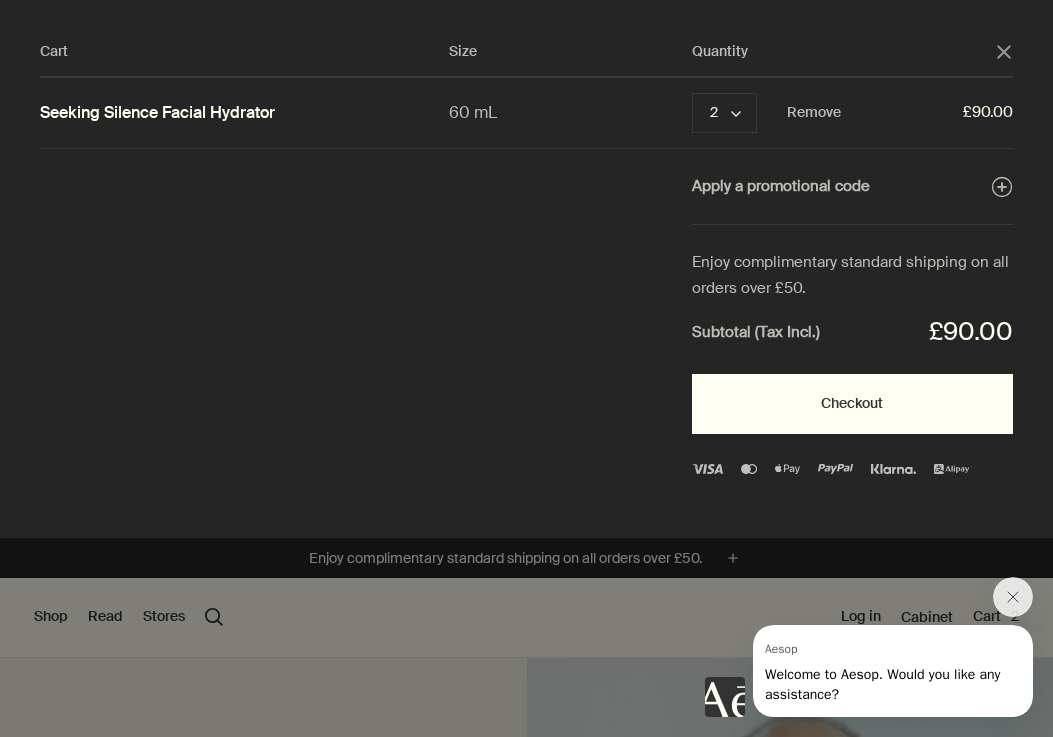 click on "Checkout" at bounding box center (852, 404) 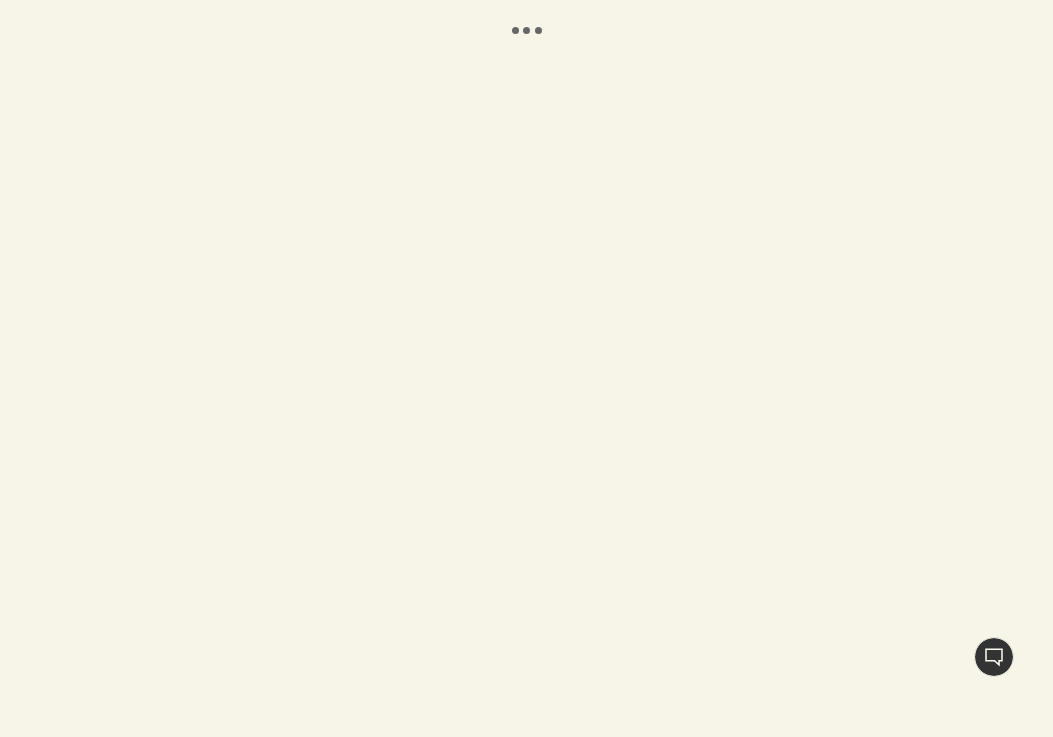 scroll, scrollTop: 0, scrollLeft: 0, axis: both 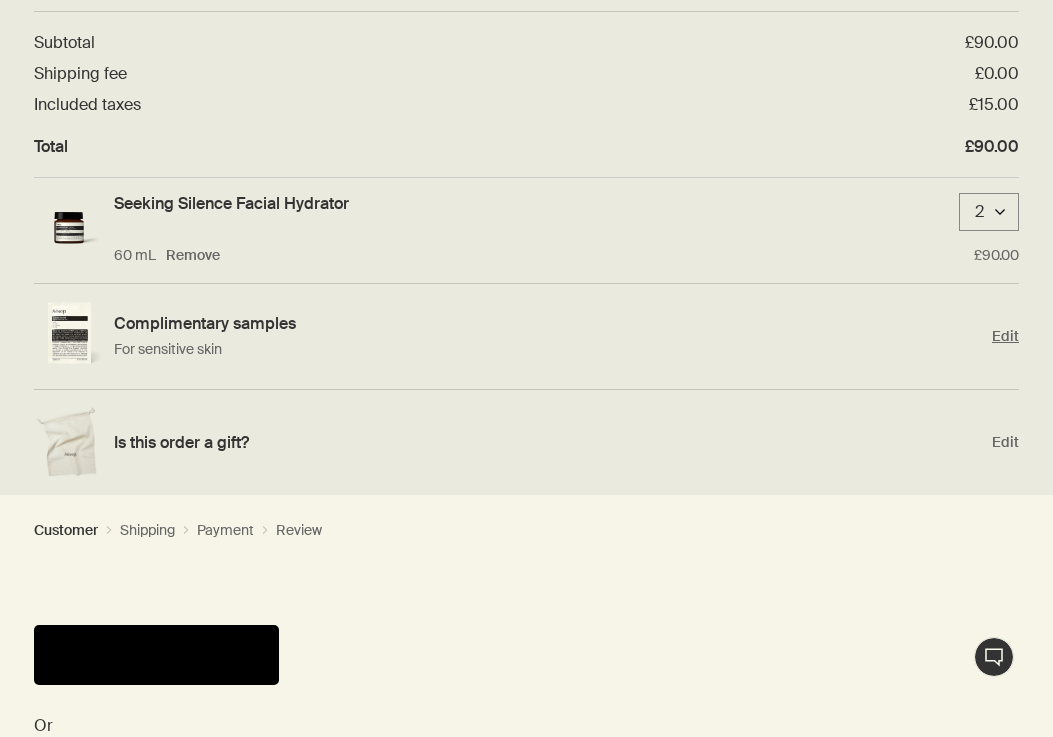 click on "Edit" at bounding box center [1005, 336] 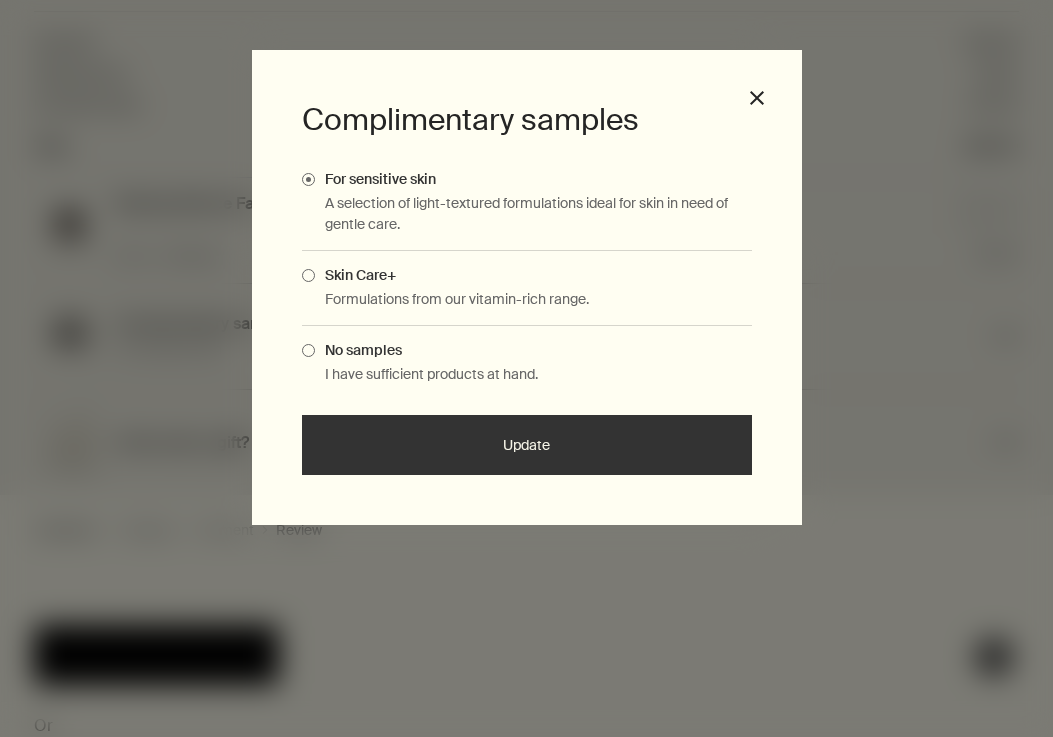 click on "Update" at bounding box center [527, 445] 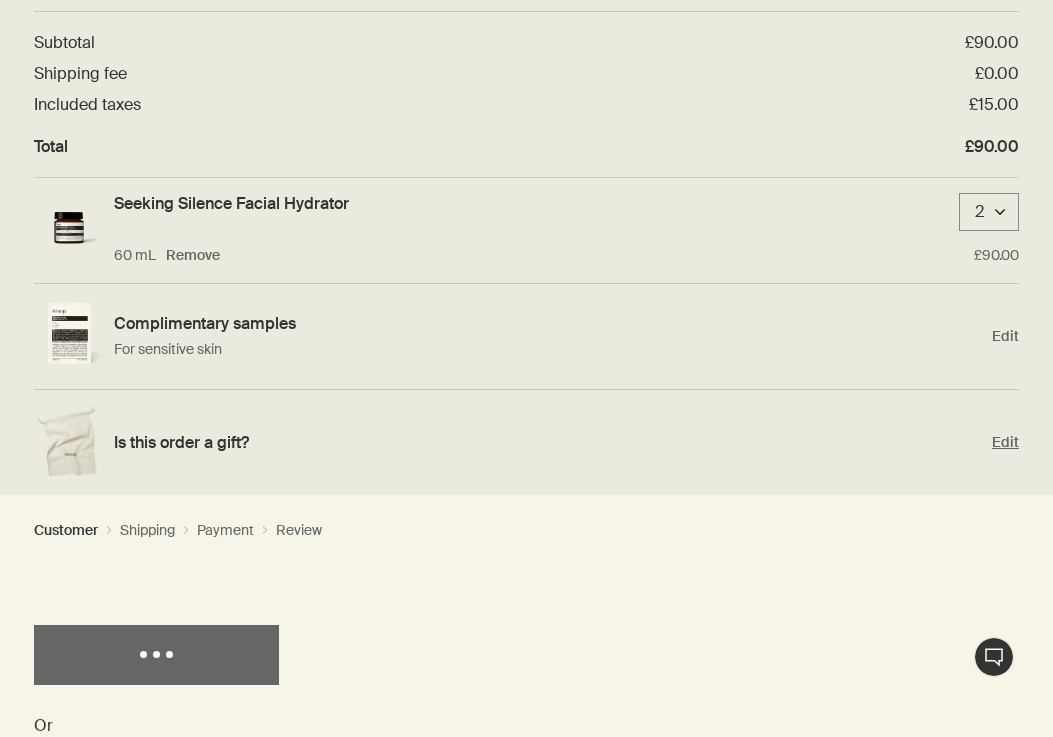 click on "Edit" at bounding box center (1005, 442) 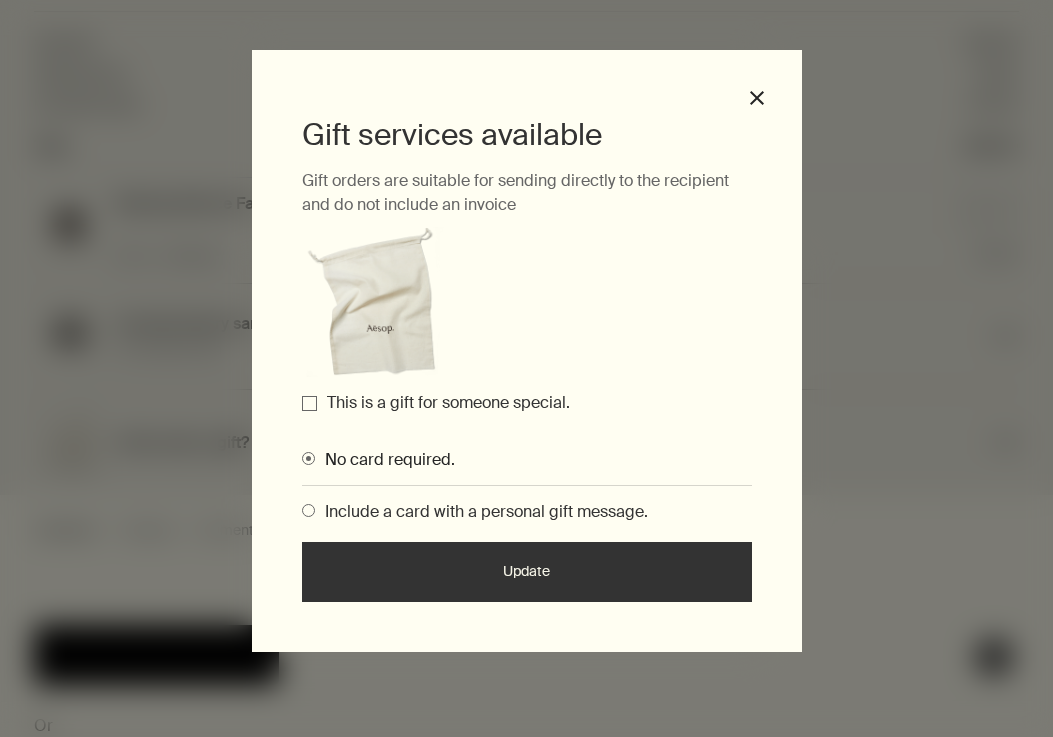 click on "This is a gift for someone special." at bounding box center (448, 402) 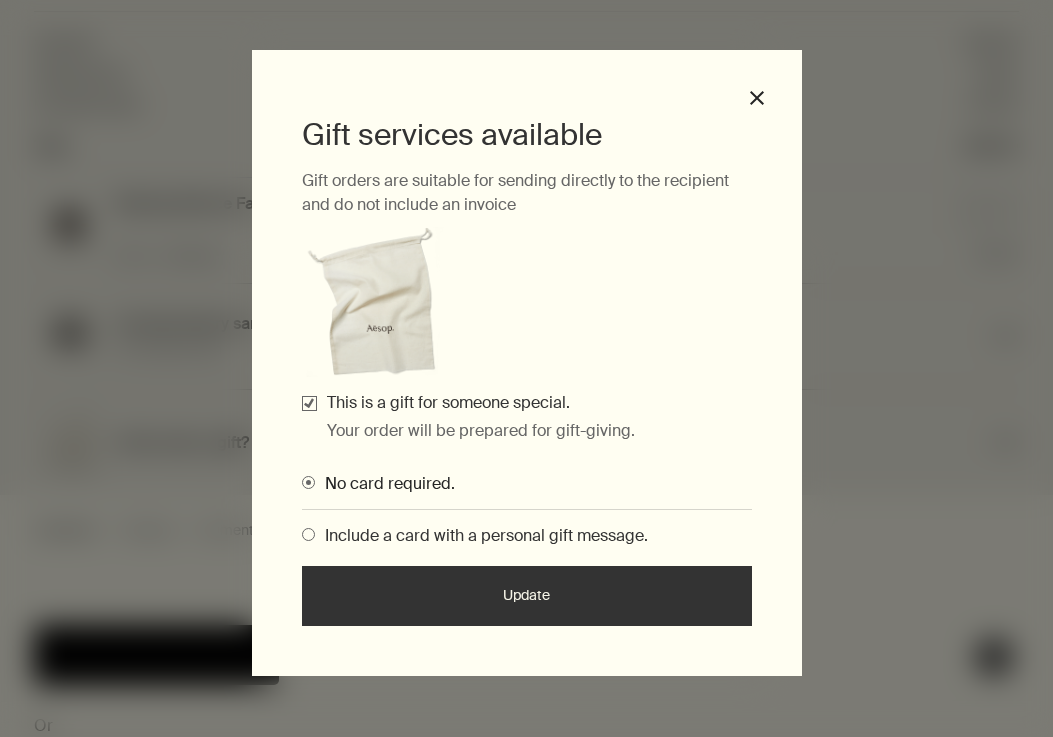 click on "Include a card with a personal gift message." at bounding box center [481, 535] 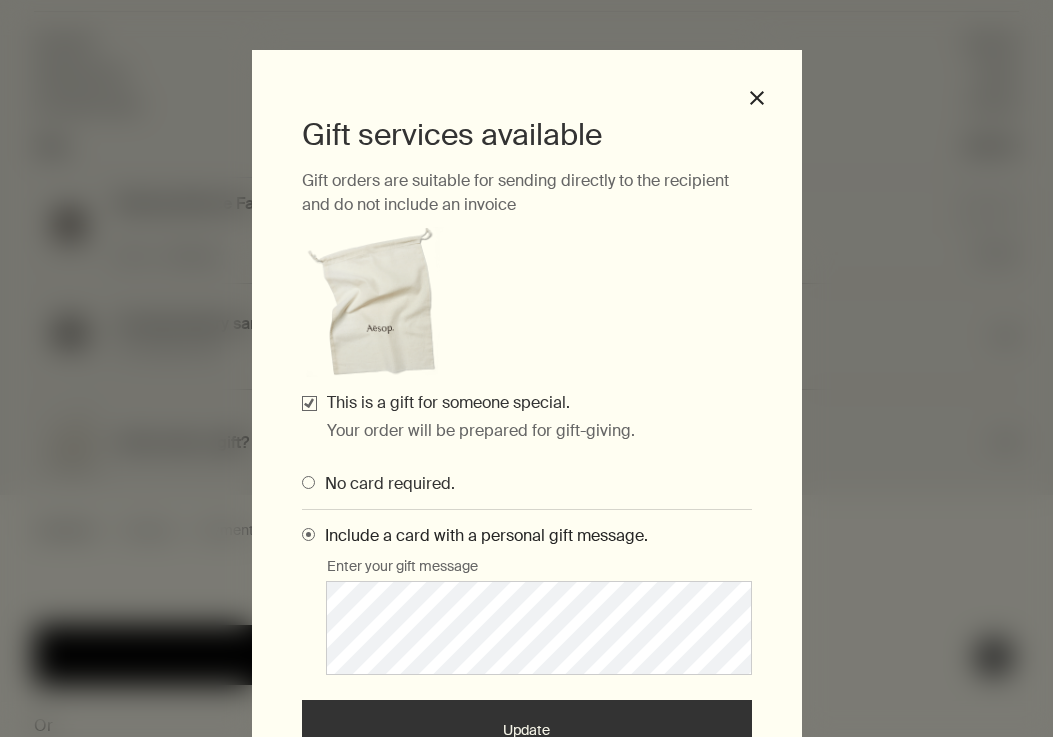 scroll, scrollTop: 42, scrollLeft: 0, axis: vertical 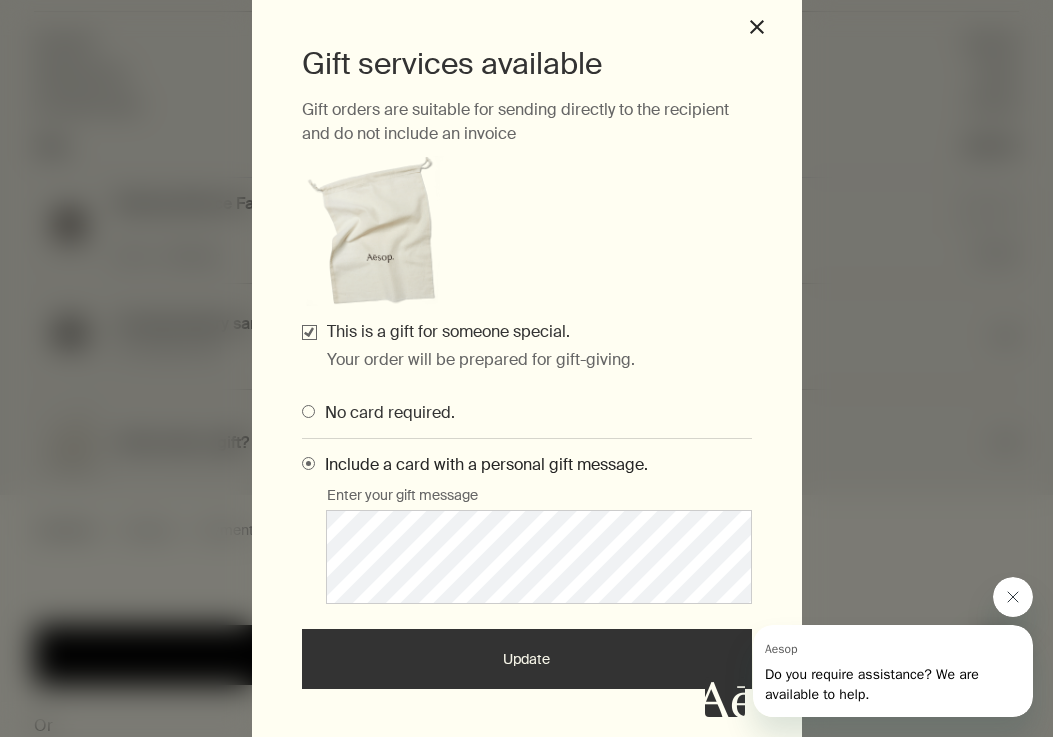 click 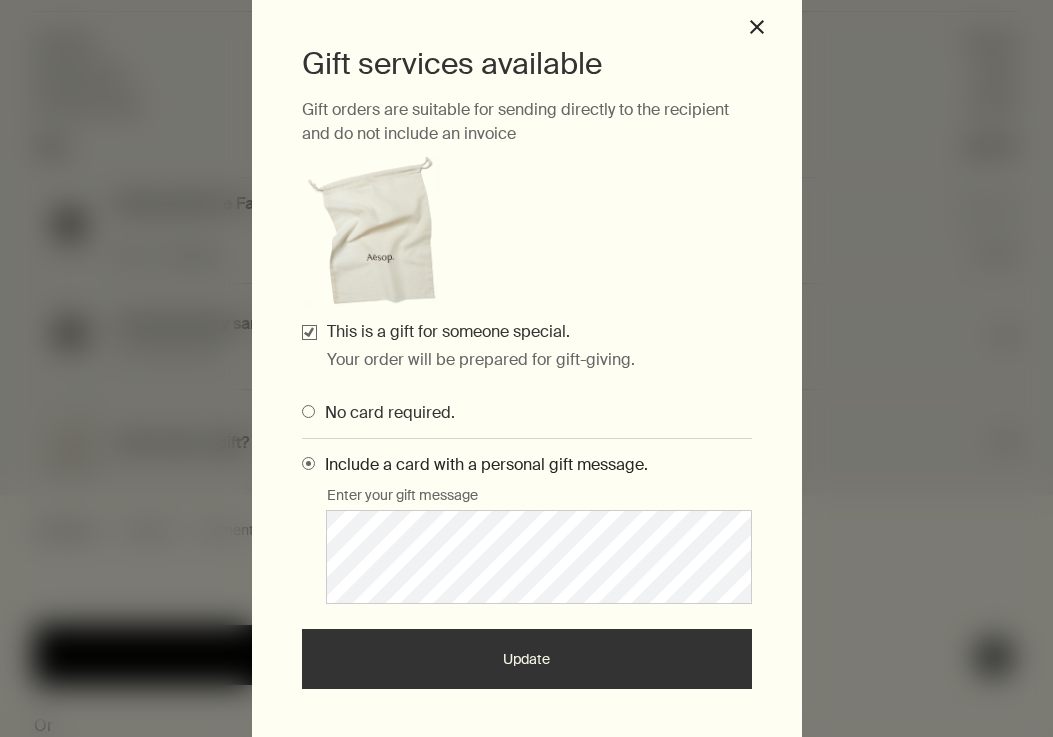 scroll, scrollTop: 126, scrollLeft: 0, axis: vertical 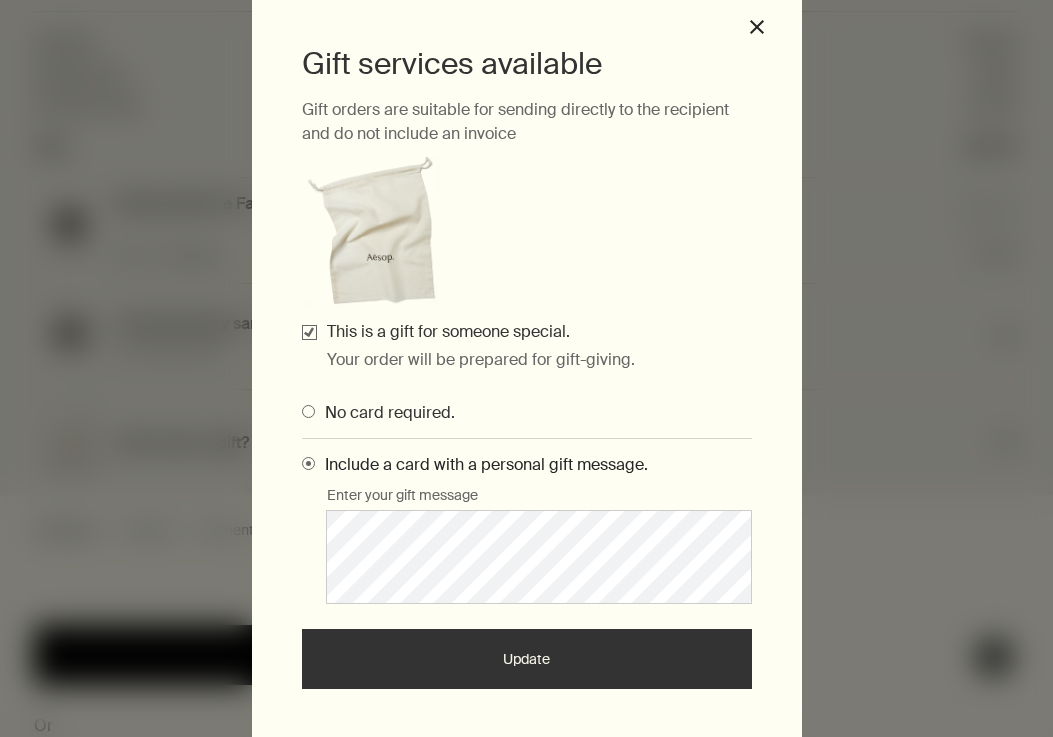 click on "Update" at bounding box center [527, 659] 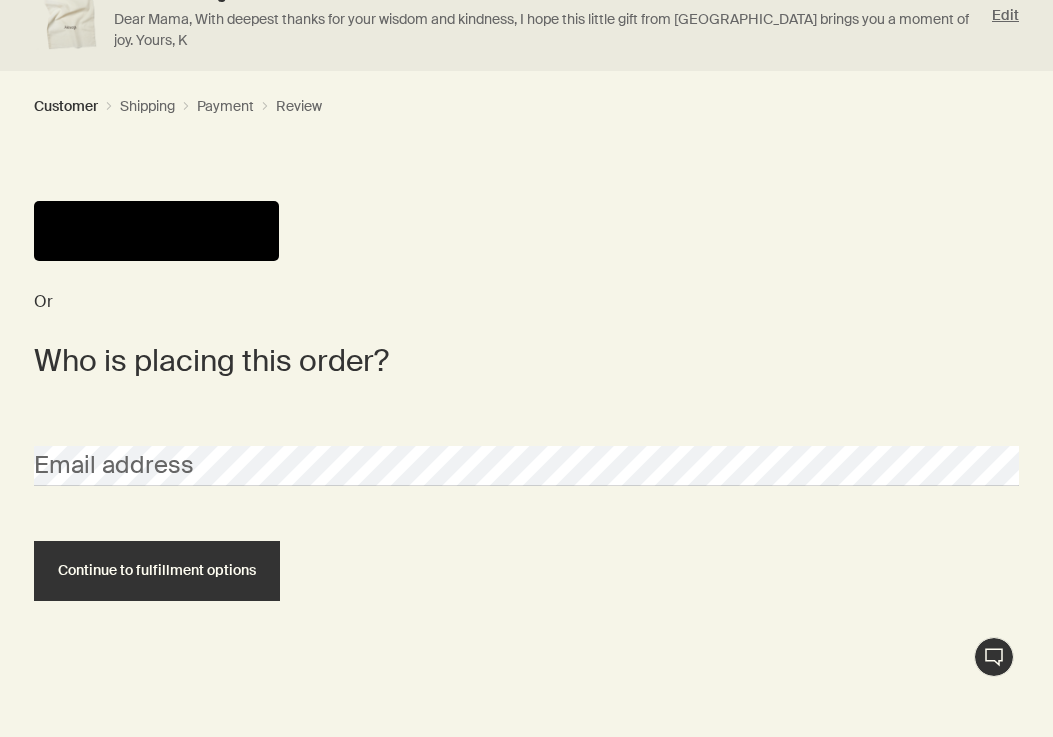 scroll, scrollTop: 556, scrollLeft: 0, axis: vertical 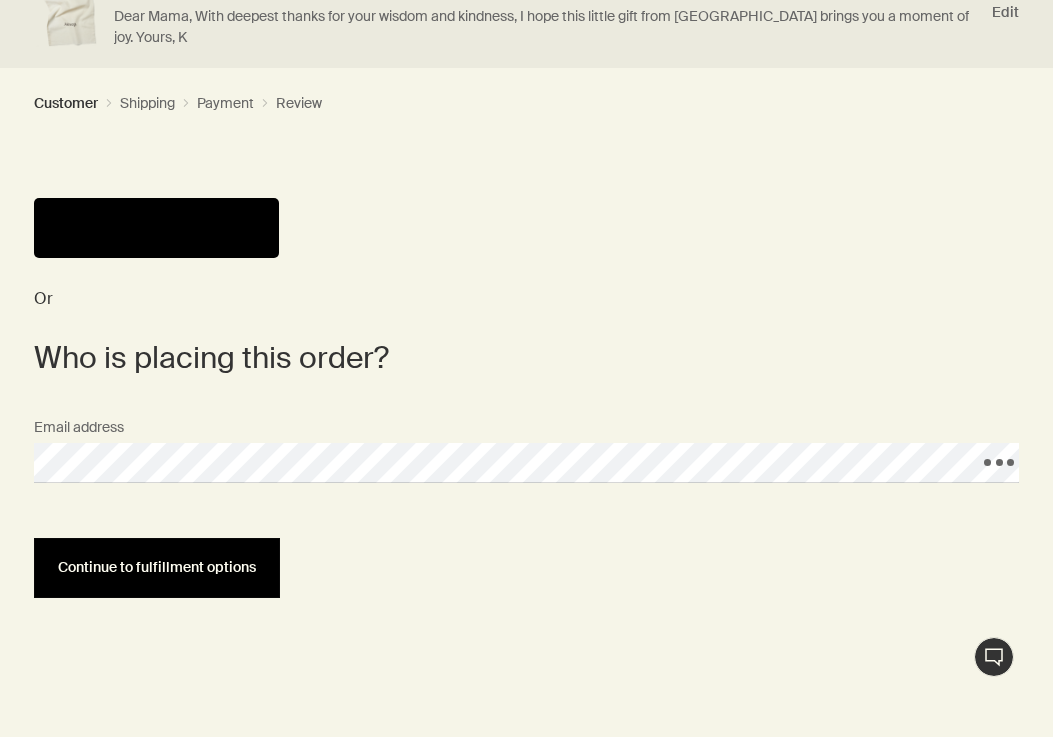 click on "Continue to fulfillment options" at bounding box center [157, 567] 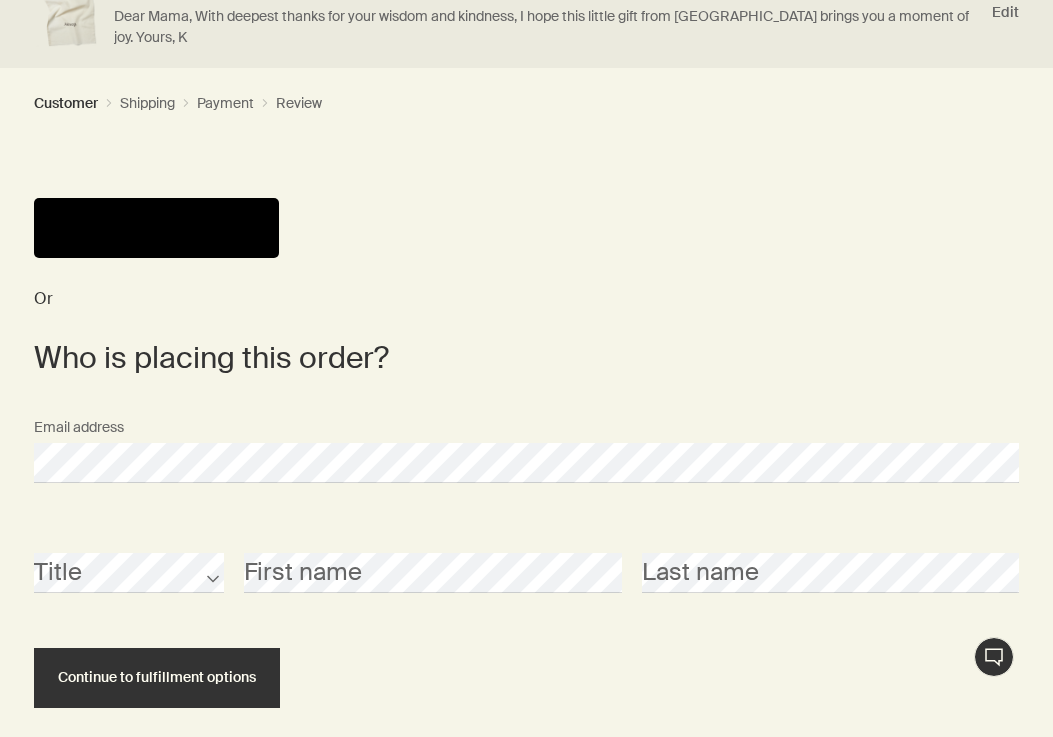 scroll, scrollTop: 667, scrollLeft: 0, axis: vertical 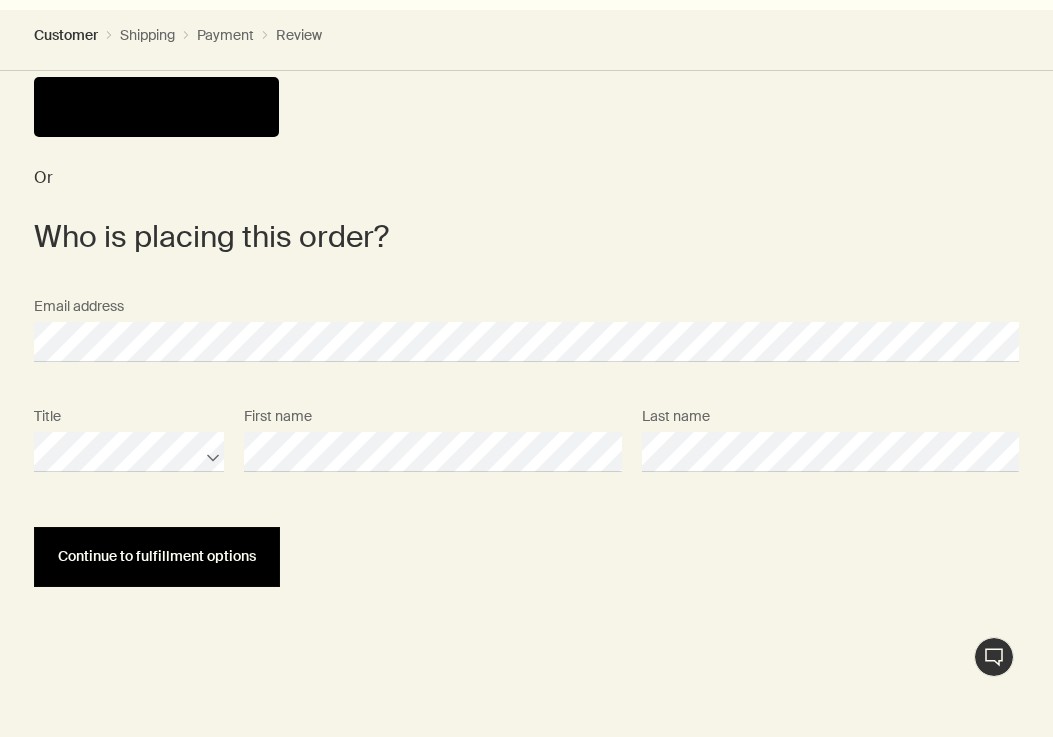 click on "Continue to fulfillment options" at bounding box center [157, 557] 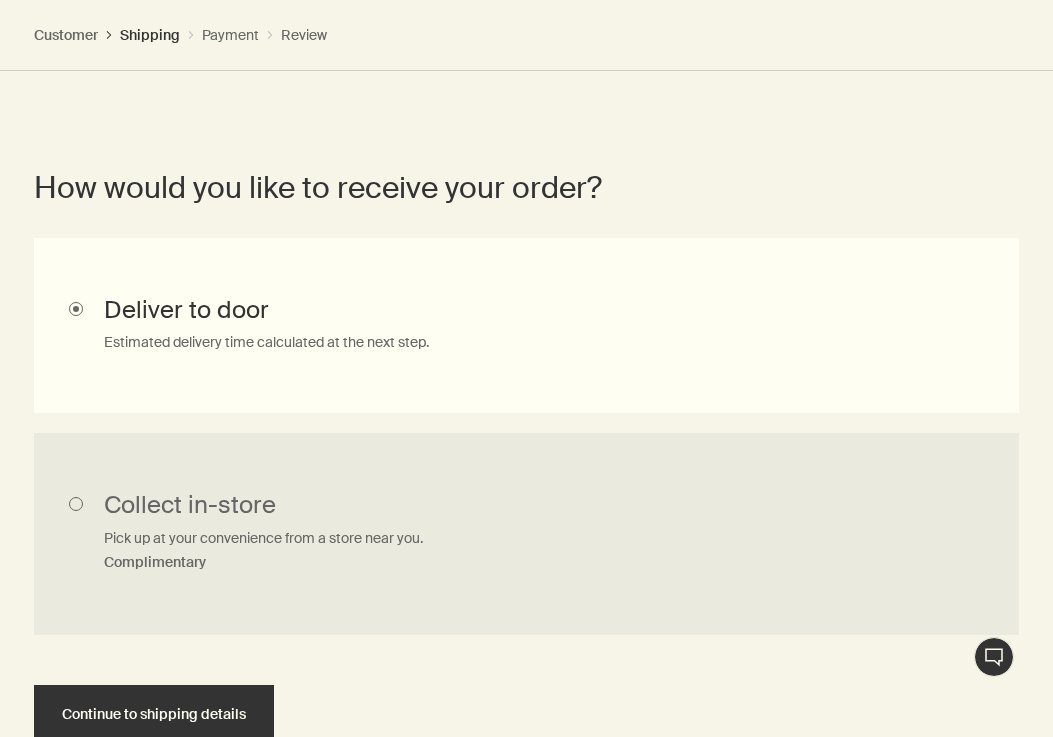 scroll, scrollTop: 1038, scrollLeft: 0, axis: vertical 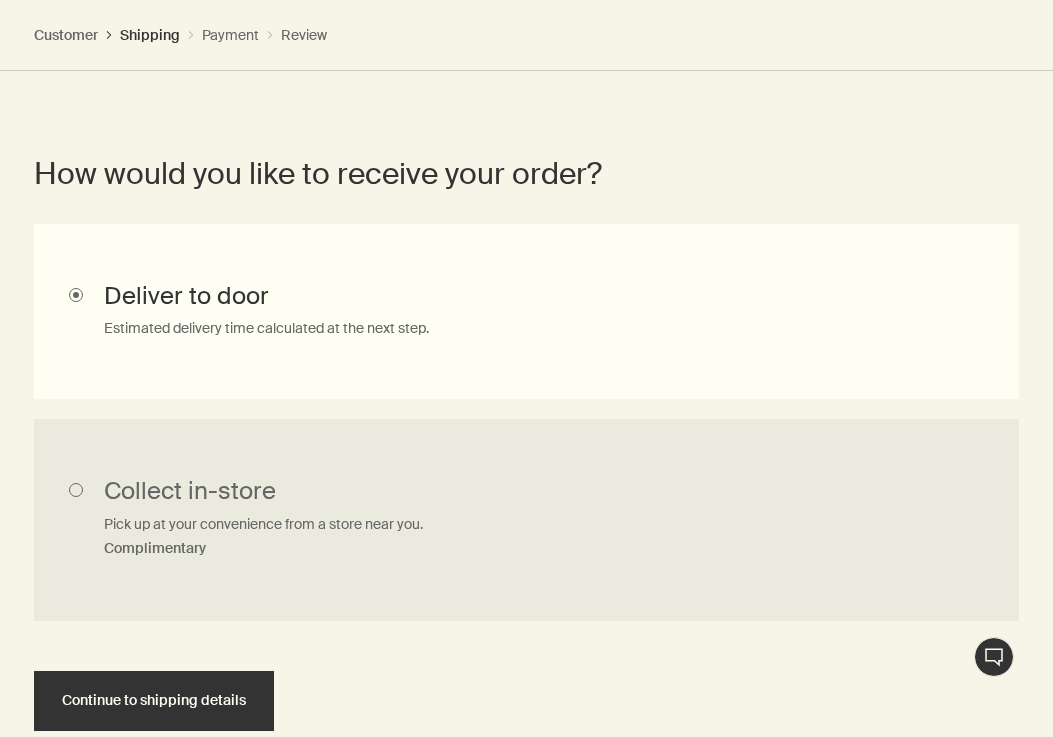 click on "Collect in-store Pick up at your convenience from a store near you. Complimentary" at bounding box center [526, 520] 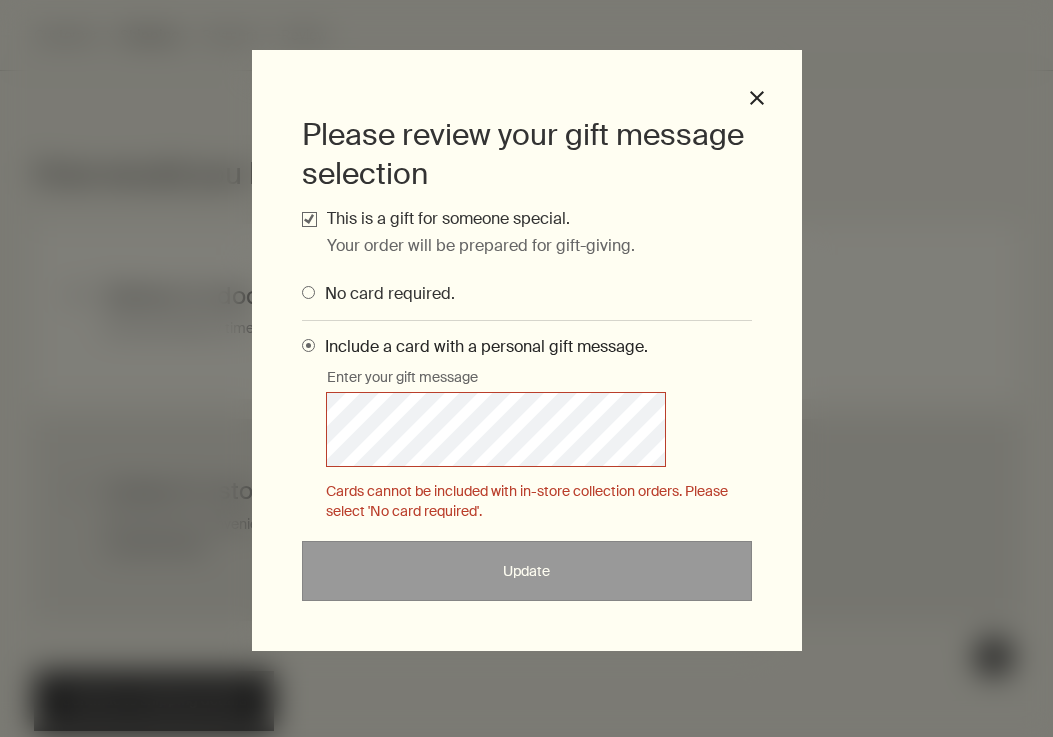 scroll, scrollTop: 126, scrollLeft: 0, axis: vertical 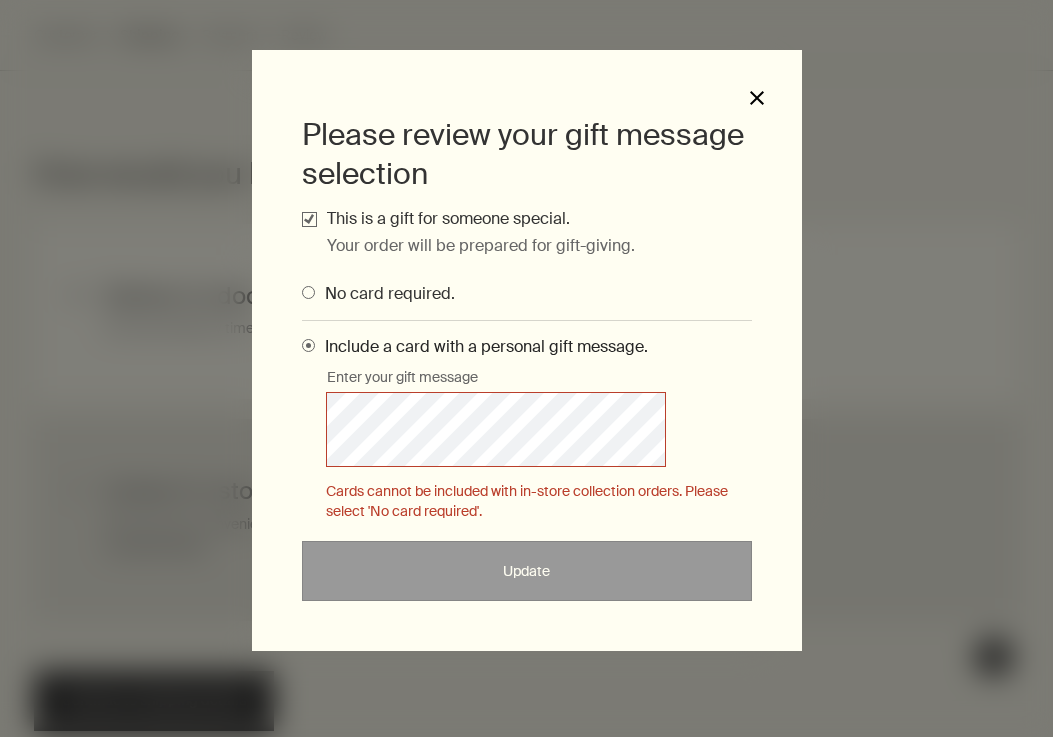 click on "close" at bounding box center (757, 98) 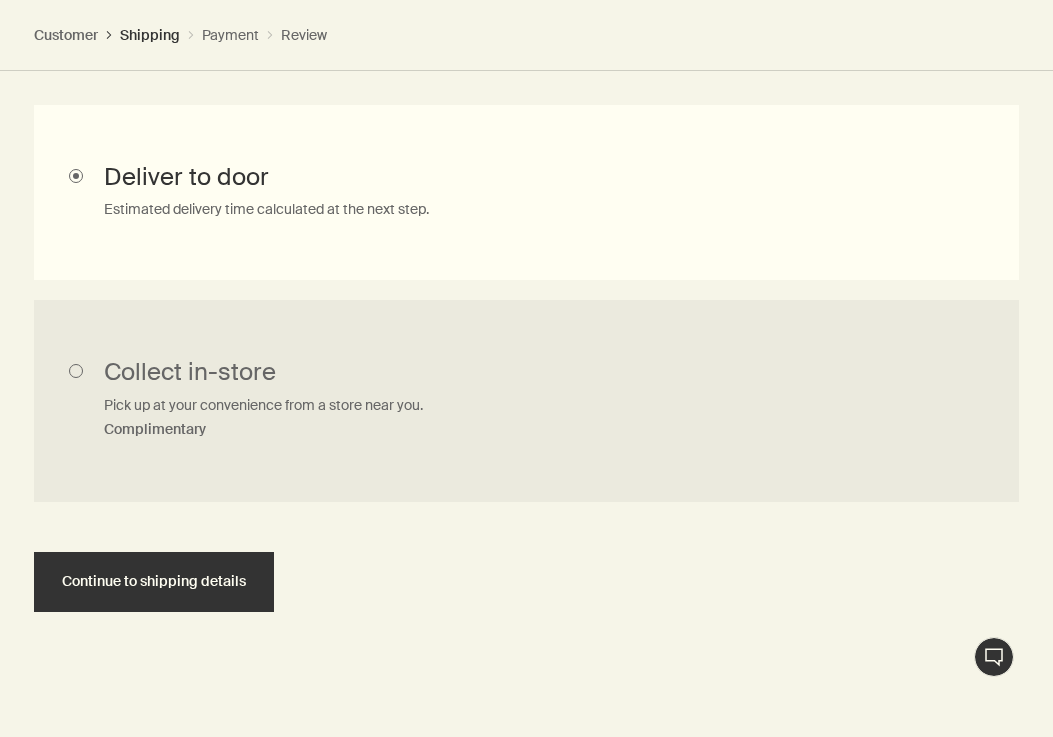scroll, scrollTop: 1156, scrollLeft: 0, axis: vertical 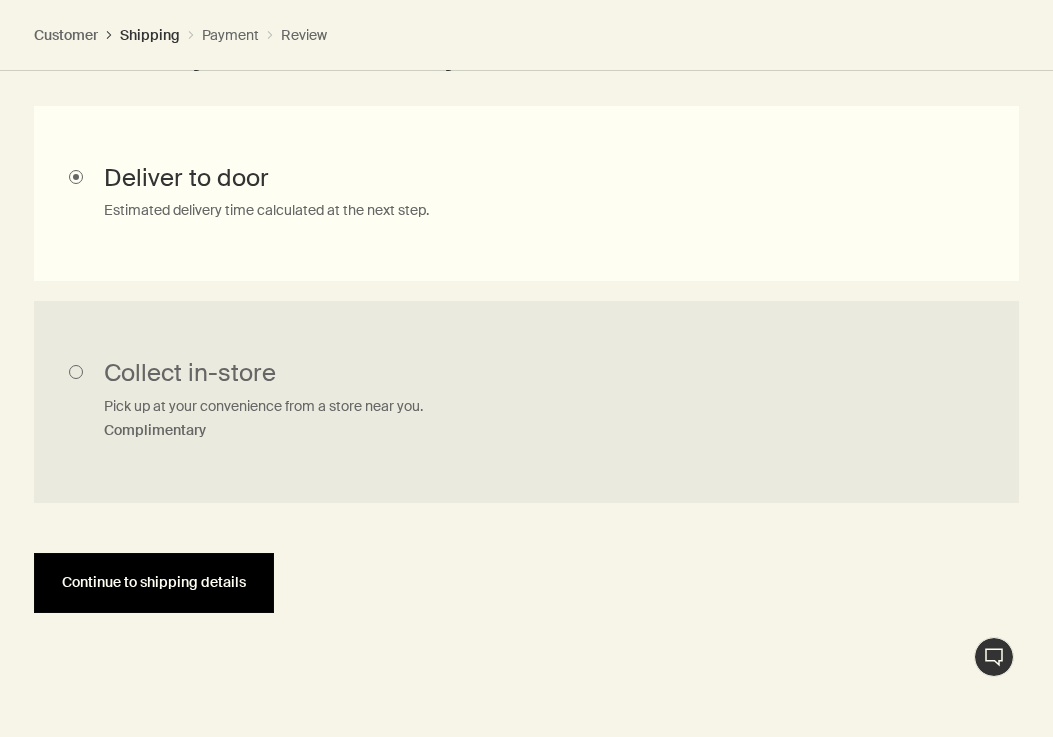 click on "Continue to shipping details" at bounding box center (154, 582) 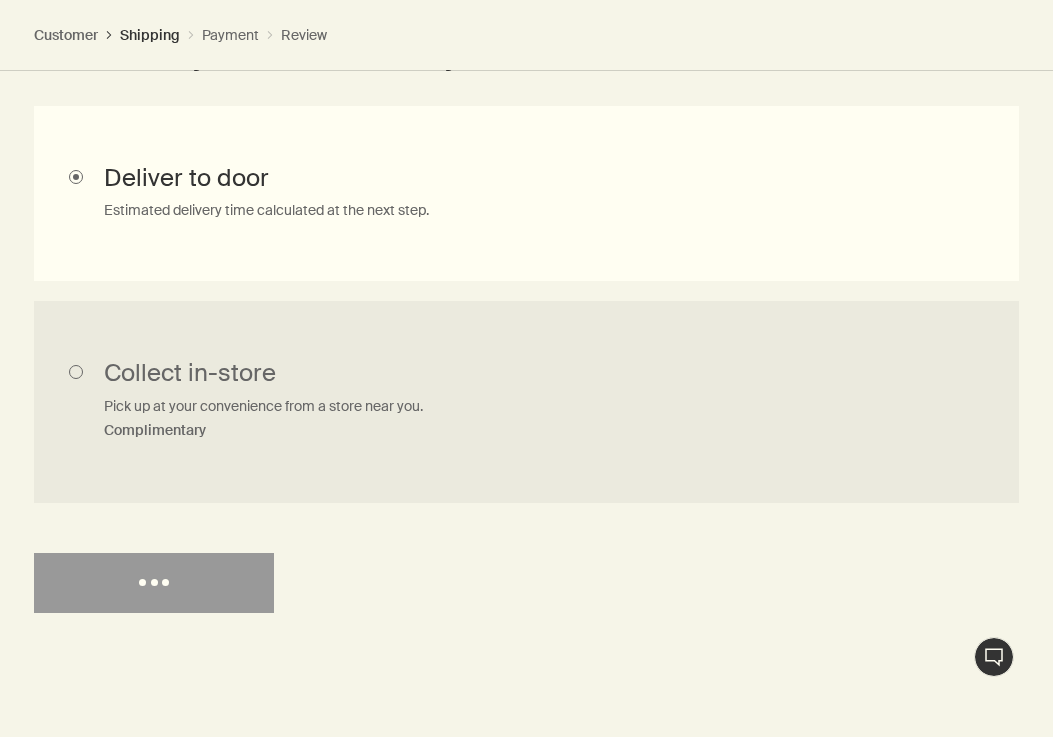 select on "GB" 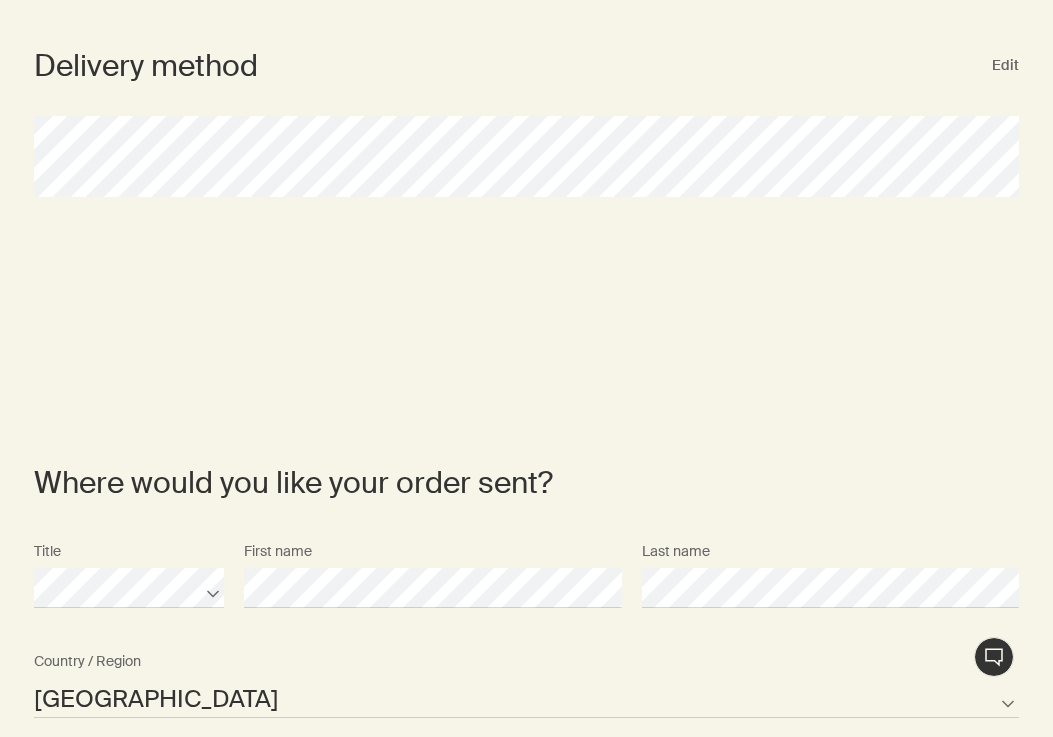 scroll, scrollTop: 0, scrollLeft: 0, axis: both 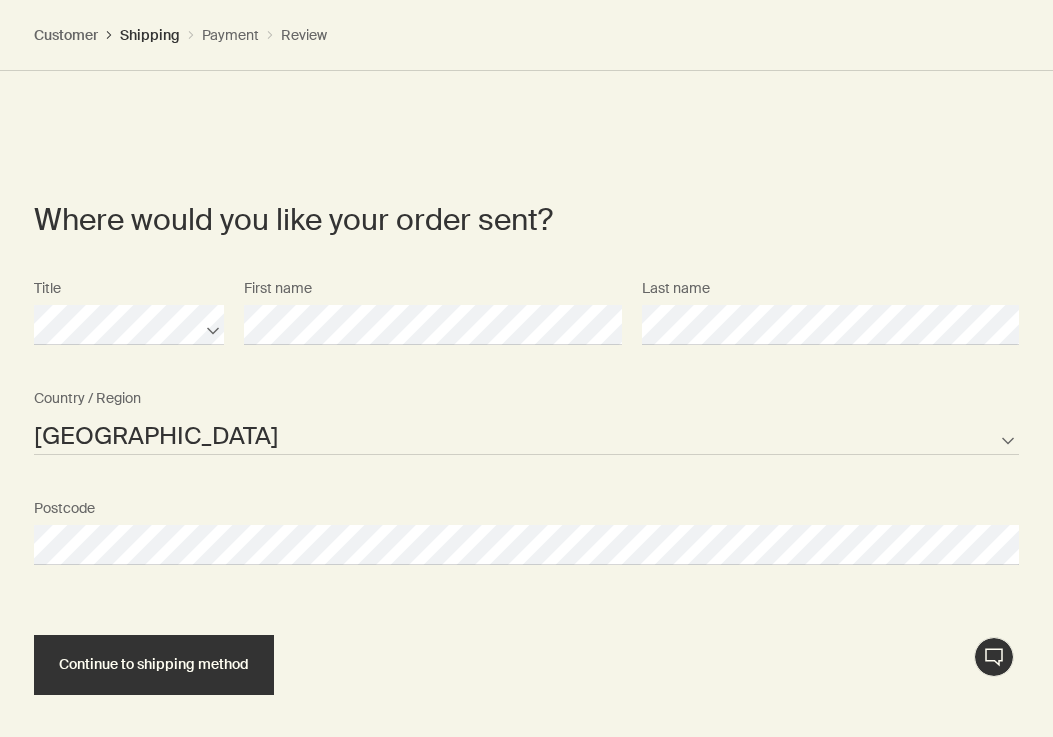select on "GB" 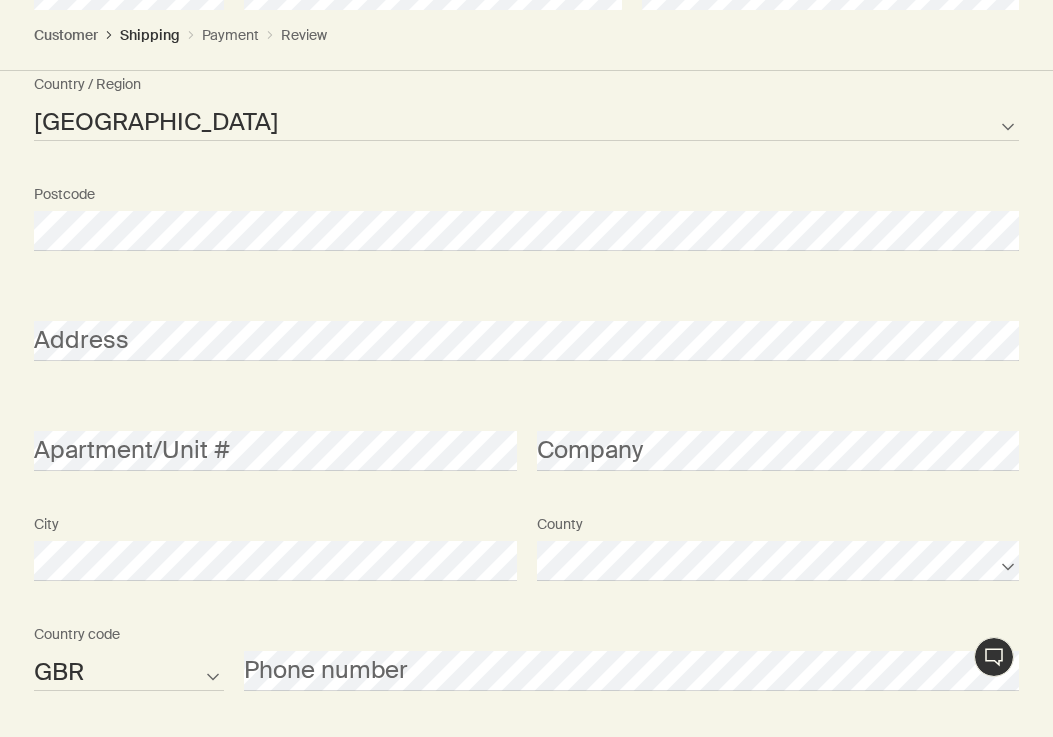 scroll, scrollTop: 1703, scrollLeft: 0, axis: vertical 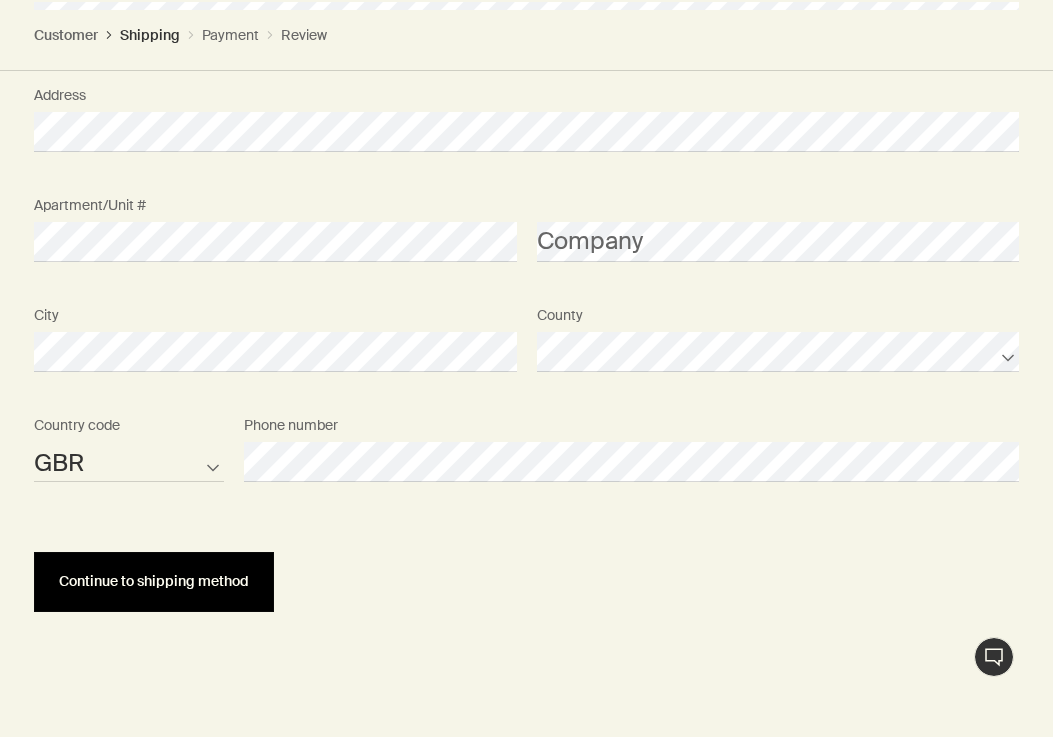 click on "Continue to shipping method" at bounding box center (154, 582) 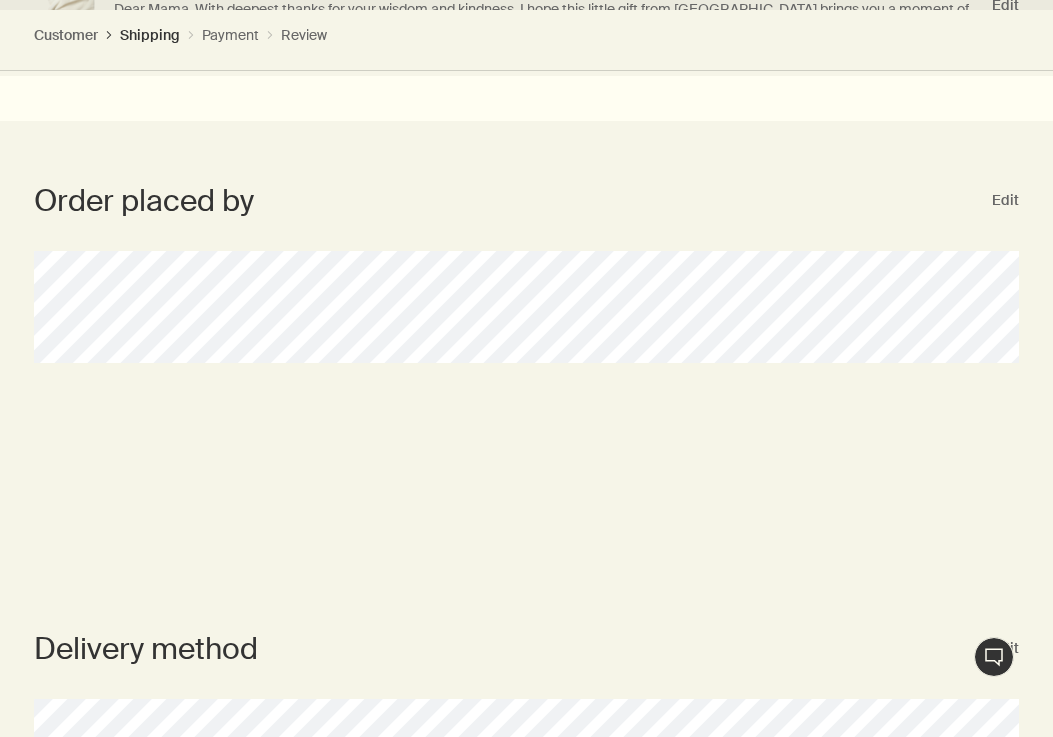 scroll, scrollTop: 776, scrollLeft: 0, axis: vertical 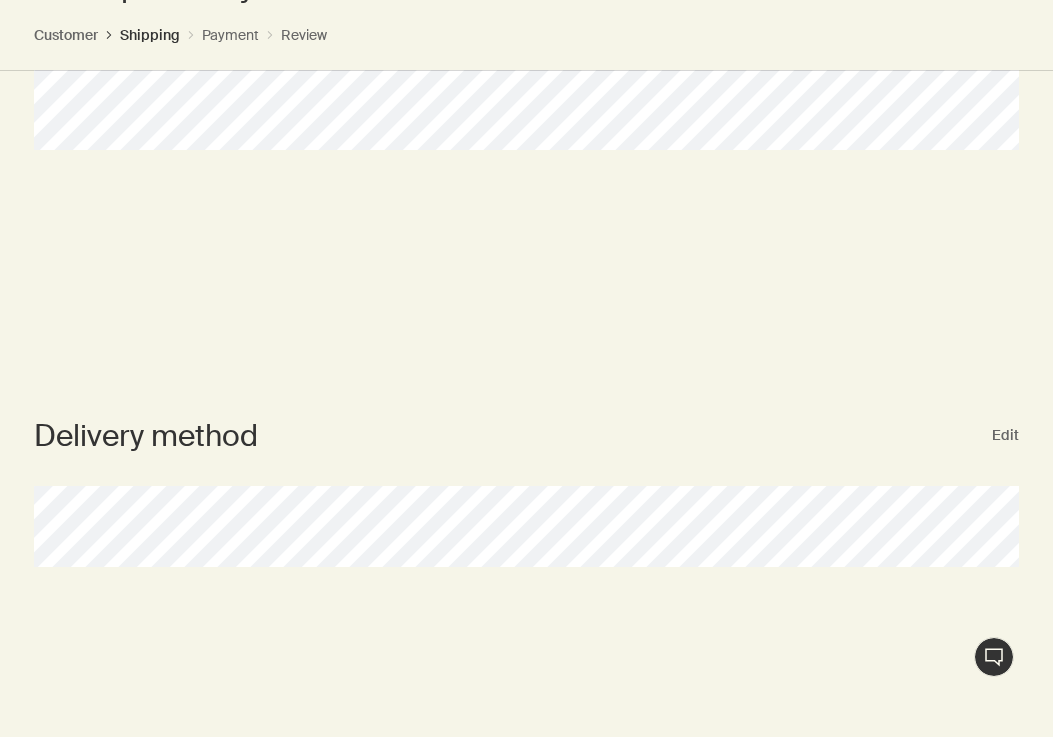 click on "Delivery method Edit" at bounding box center [526, 491] 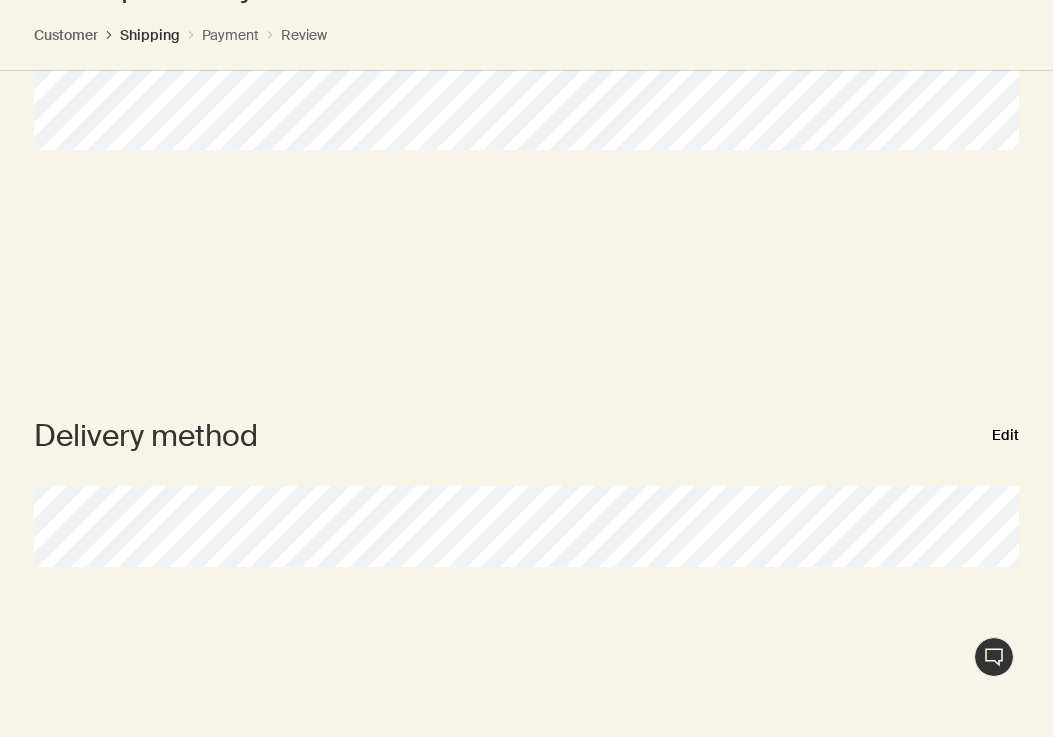 click on "Edit" at bounding box center (1005, 436) 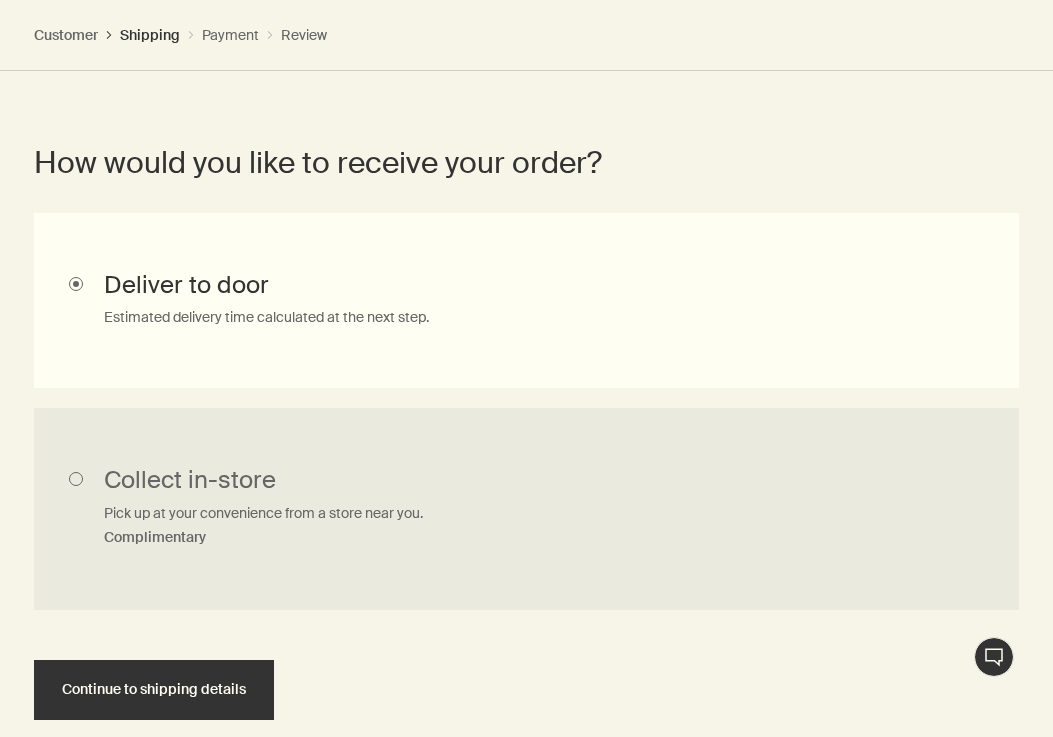 click on "Collect in-store Pick up at your convenience from a store near you. Complimentary Deliver to door Estimated delivery time calculated at the next step." at bounding box center [526, 411] 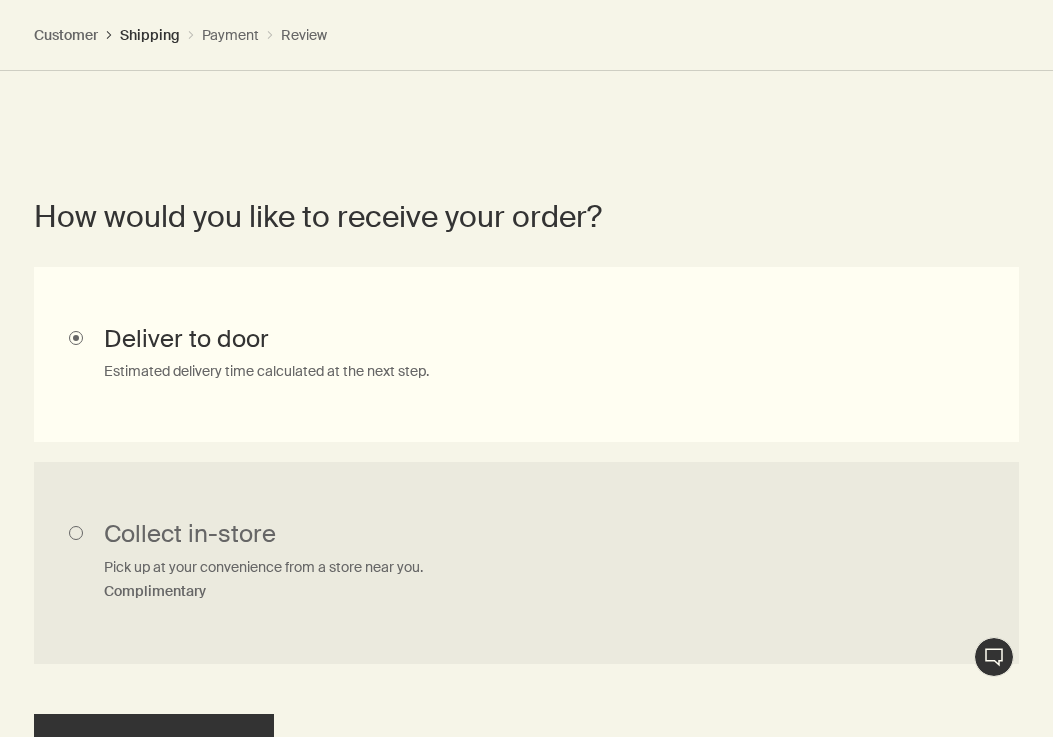 scroll, scrollTop: 993, scrollLeft: 0, axis: vertical 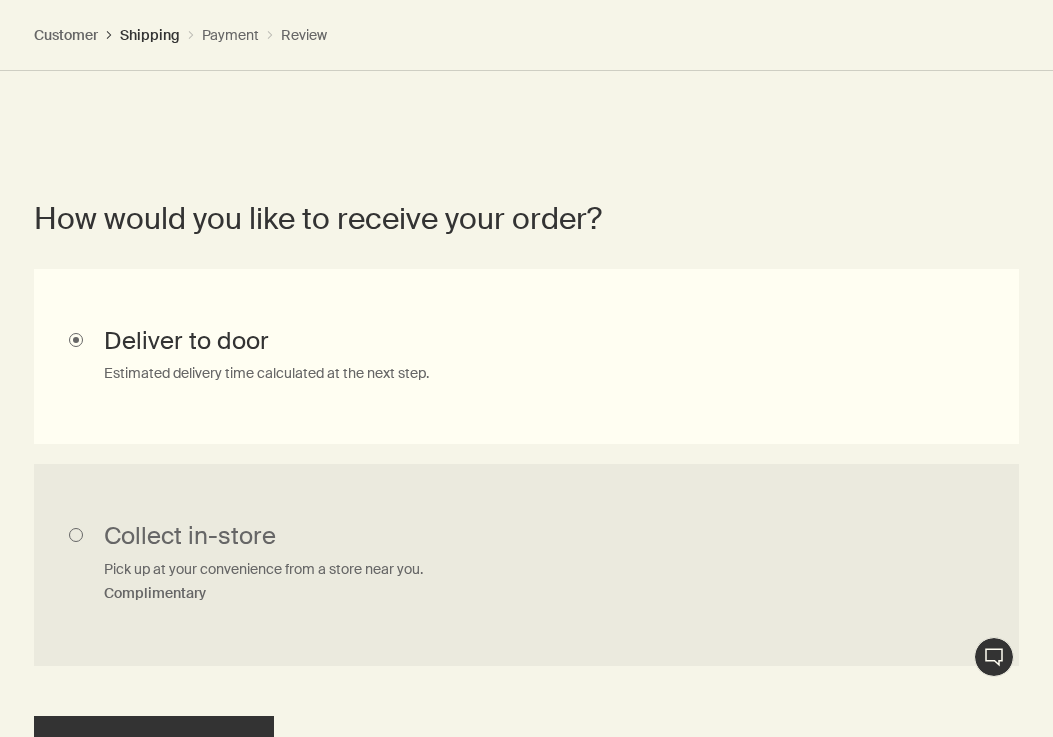 click on "Collect in-store Pick up at your convenience from a store near you. Complimentary" at bounding box center (526, 565) 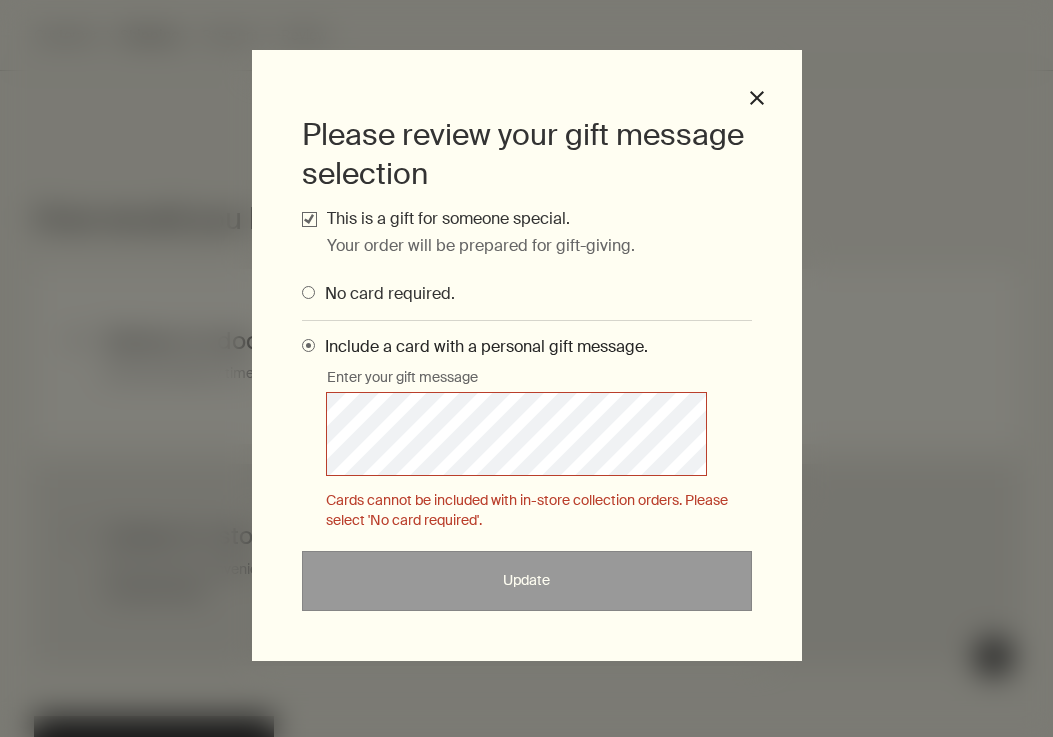 click on "No card required." at bounding box center [385, 293] 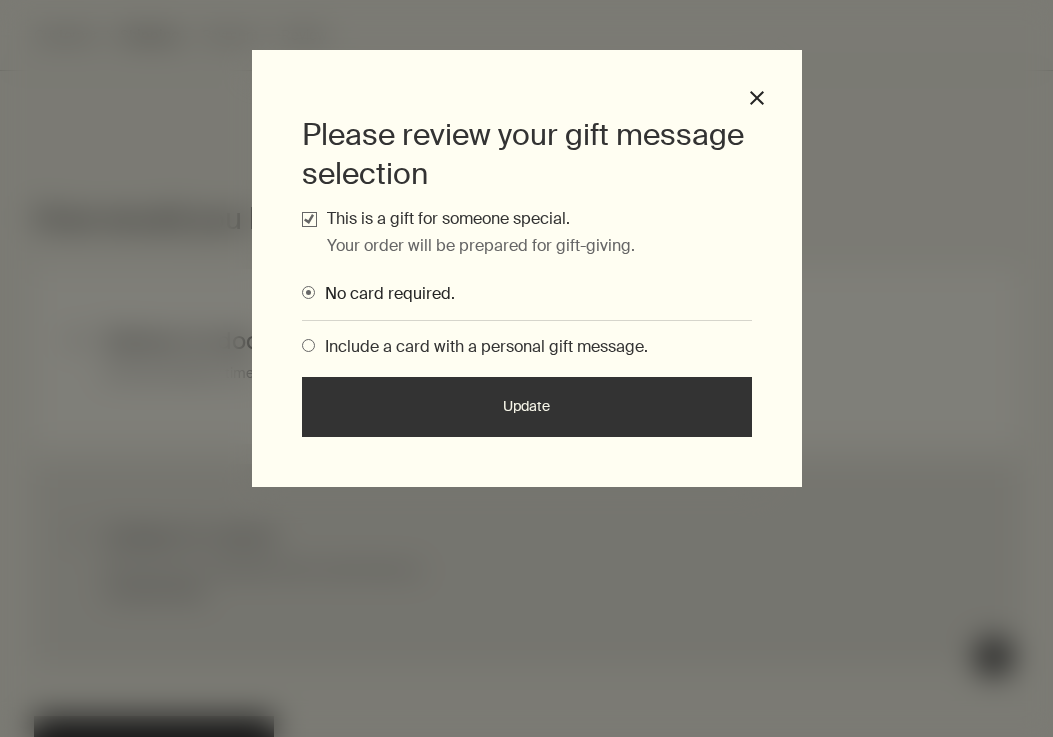 click on "Update" at bounding box center (527, 407) 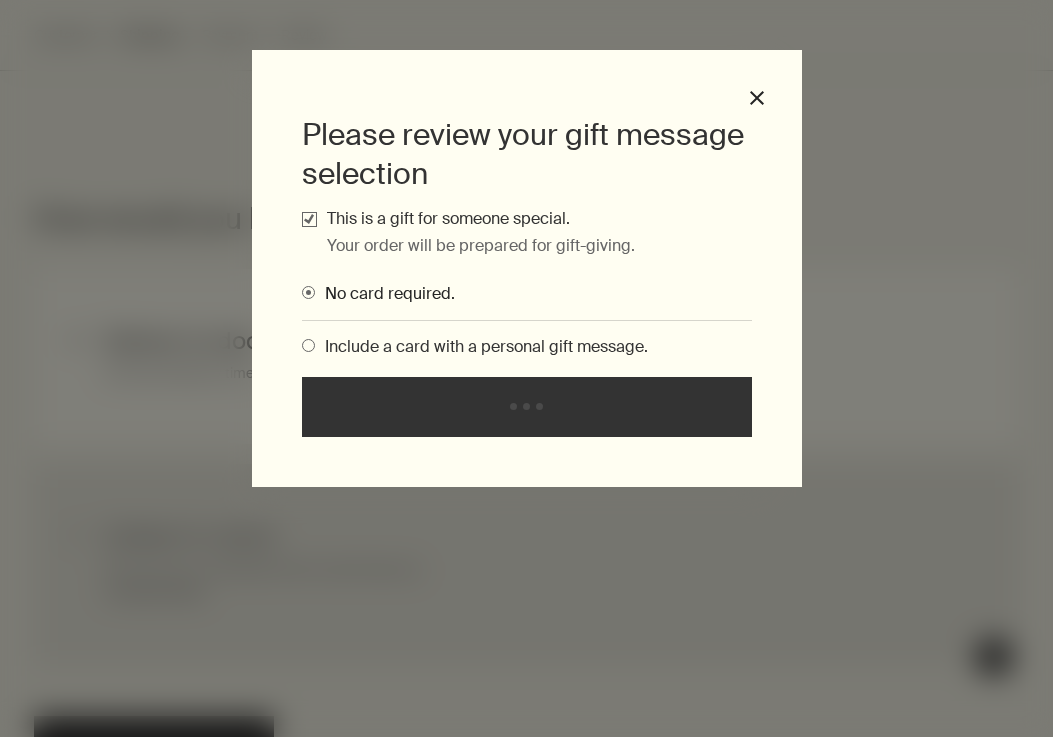 radio on "true" 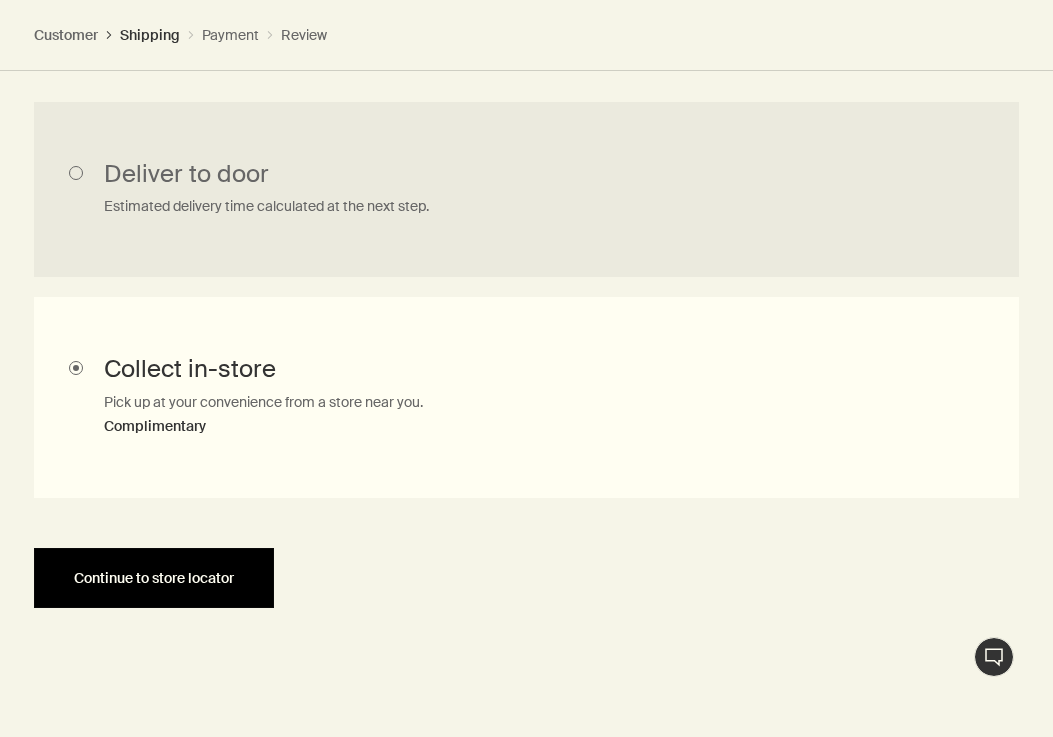 scroll, scrollTop: 1156, scrollLeft: 0, axis: vertical 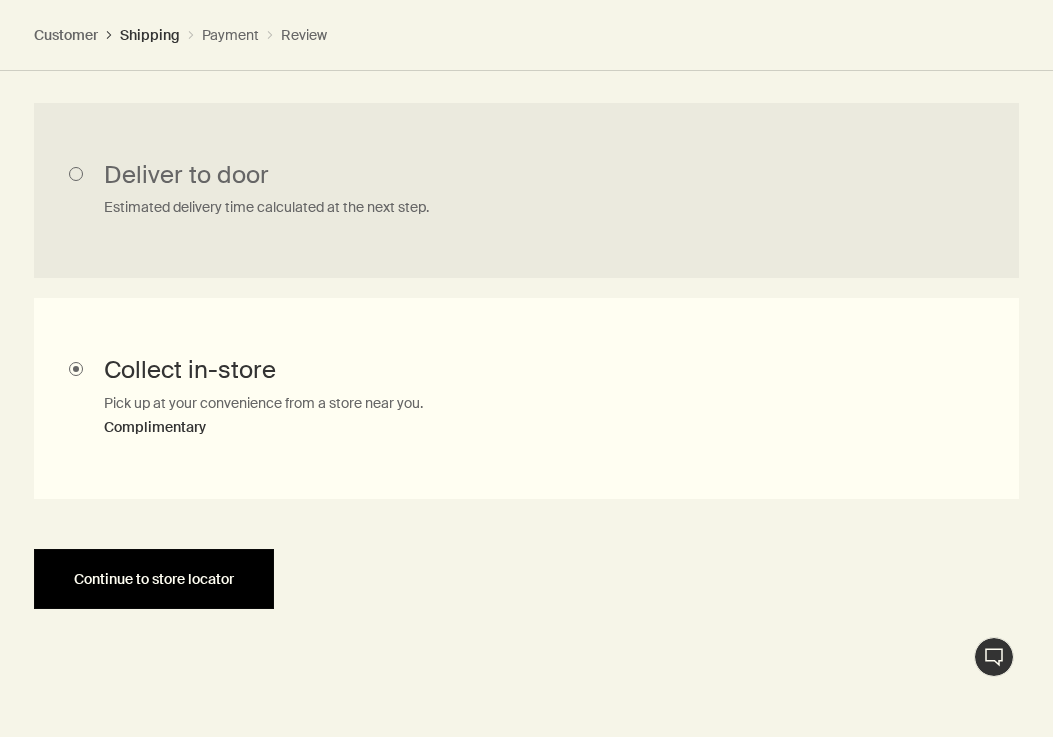 click on "Continue to store locator" at bounding box center [154, 579] 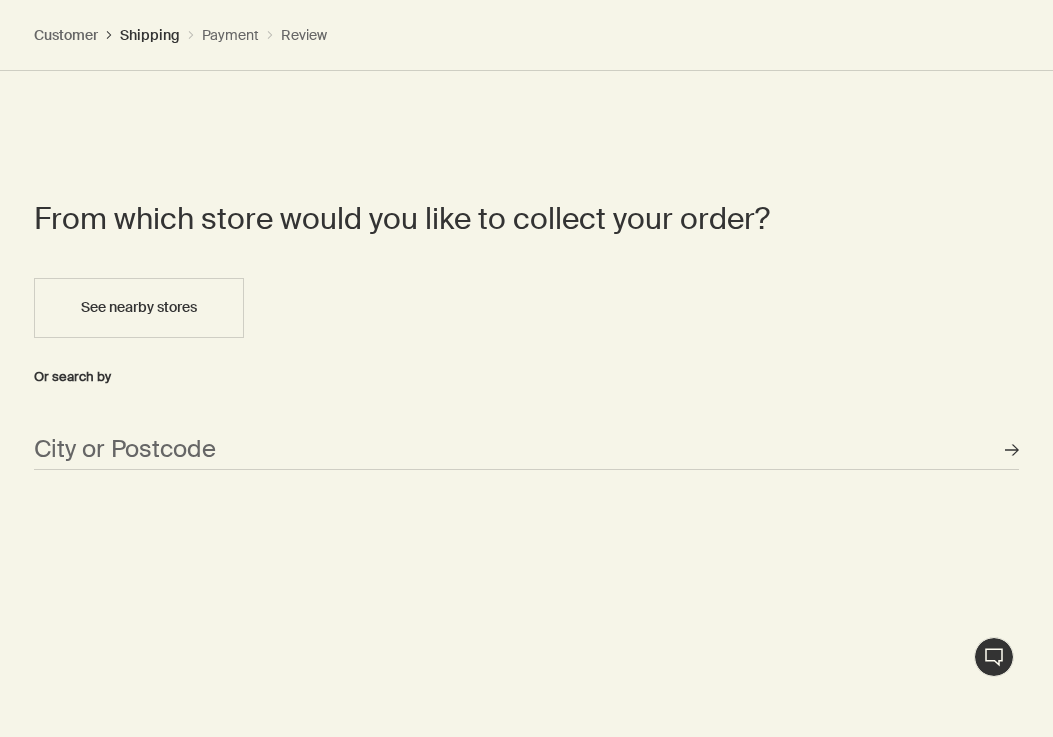 scroll, scrollTop: 1363, scrollLeft: 0, axis: vertical 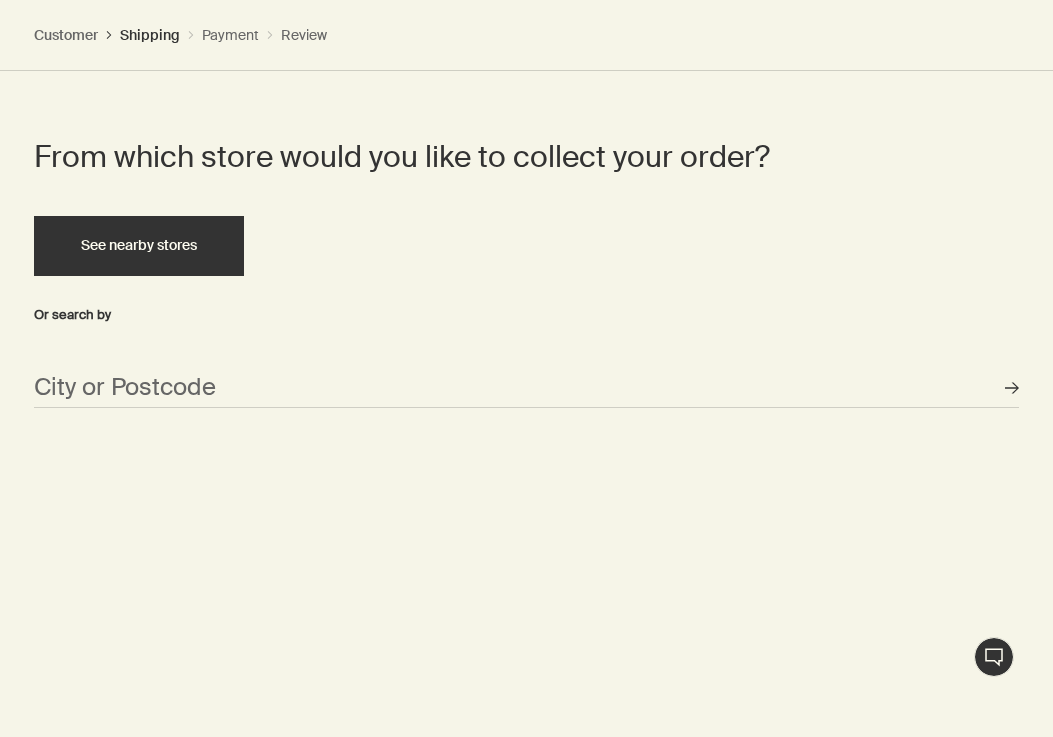 click on "See nearby stores" at bounding box center [139, 245] 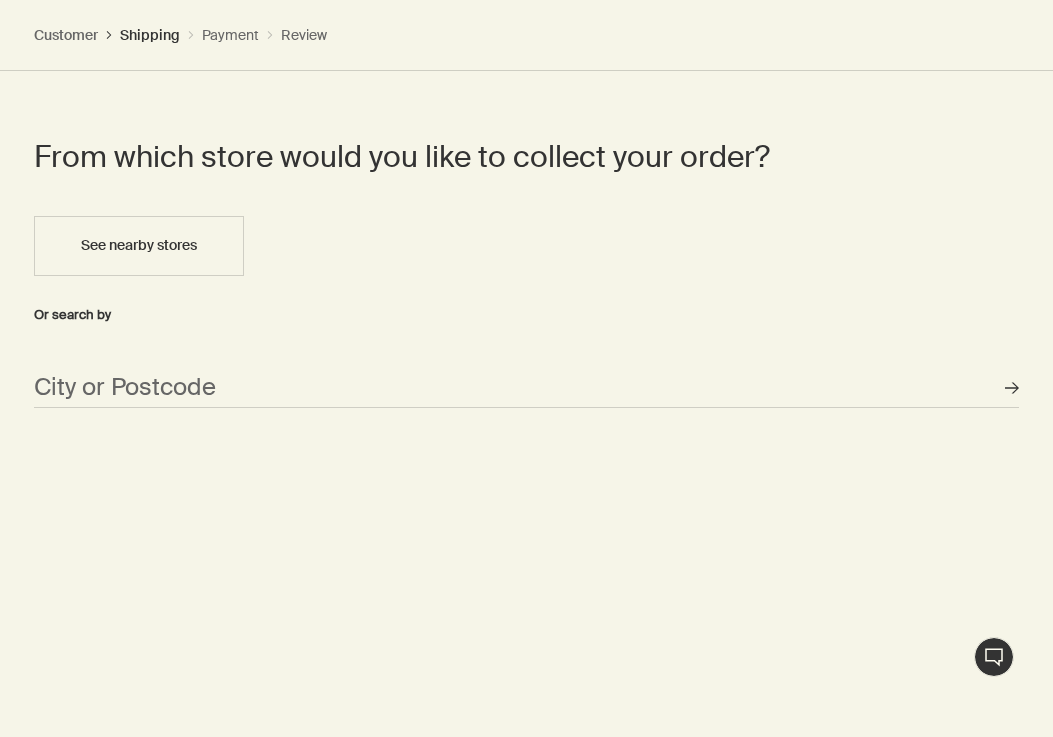 type on "[STREET_ADDRESS]" 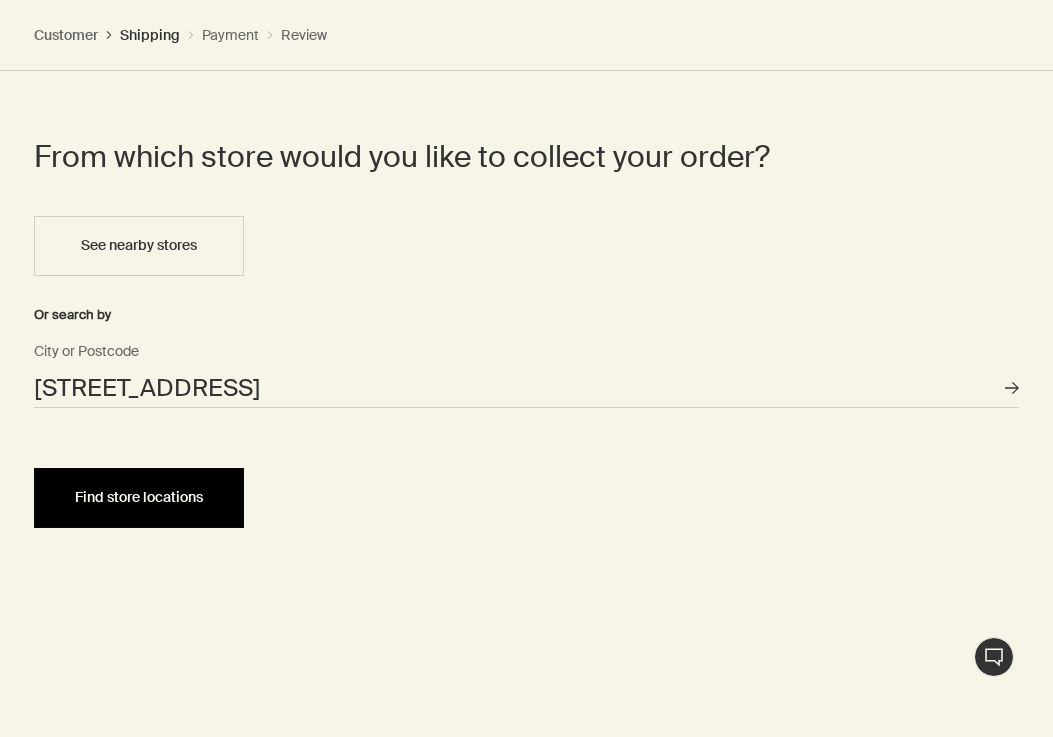 click on "Find store locations" at bounding box center (139, 498) 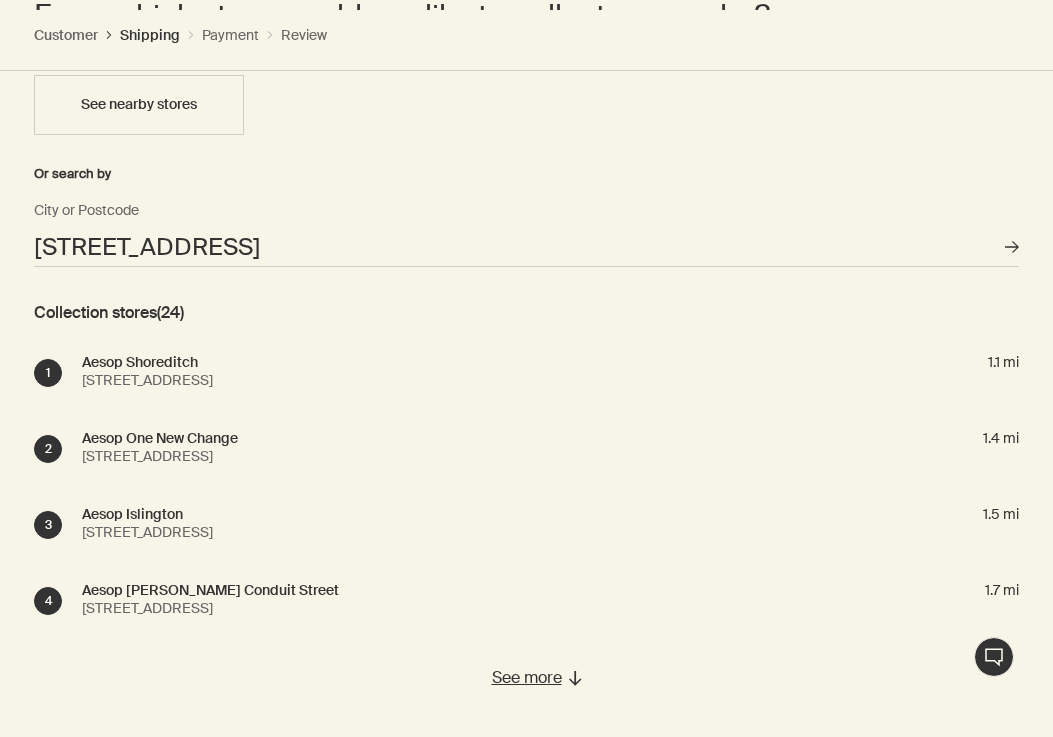 click on "[STREET_ADDRESS]" at bounding box center (155, 380) 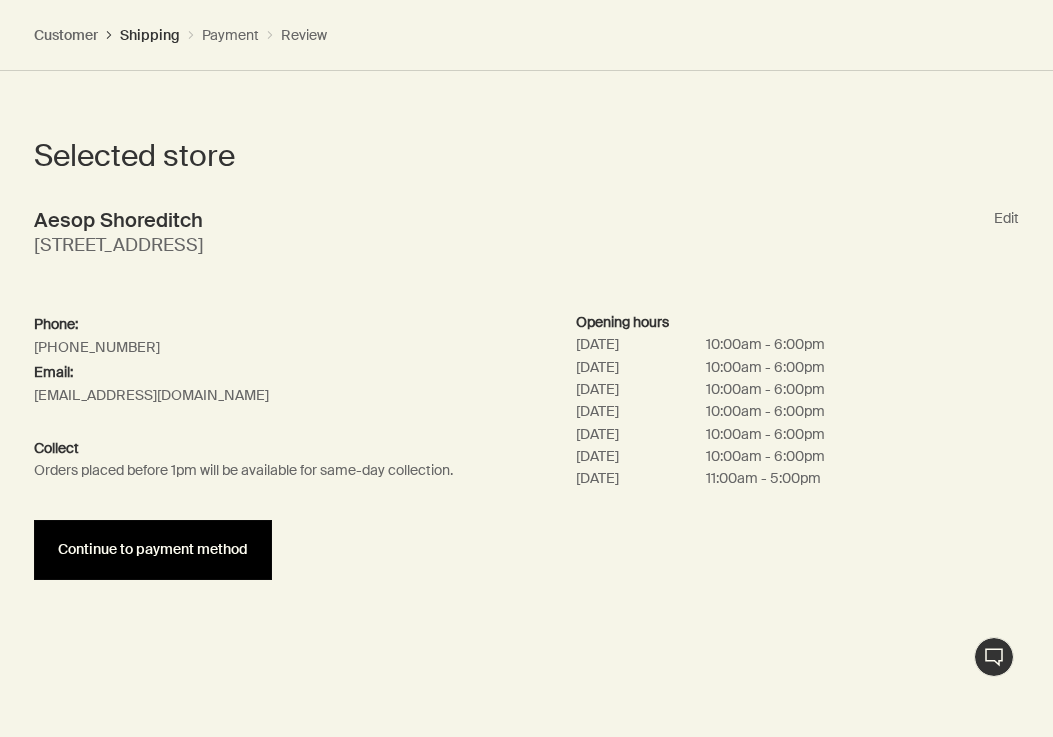 scroll, scrollTop: 1363, scrollLeft: 0, axis: vertical 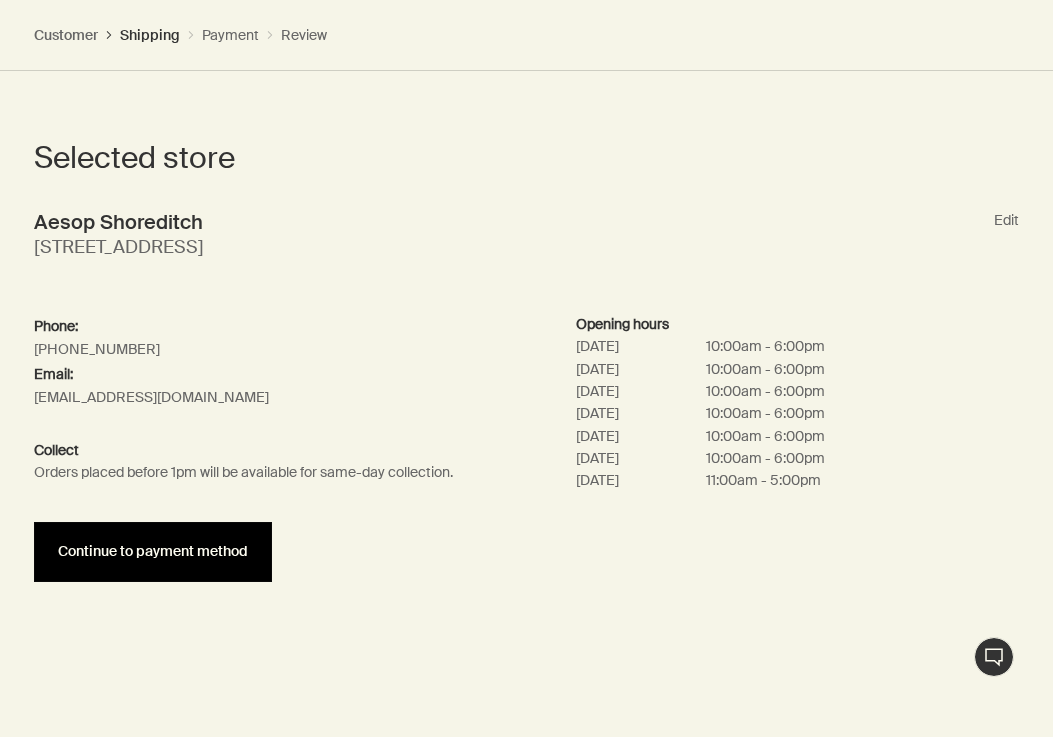 click on "Continue to payment method" at bounding box center (153, 552) 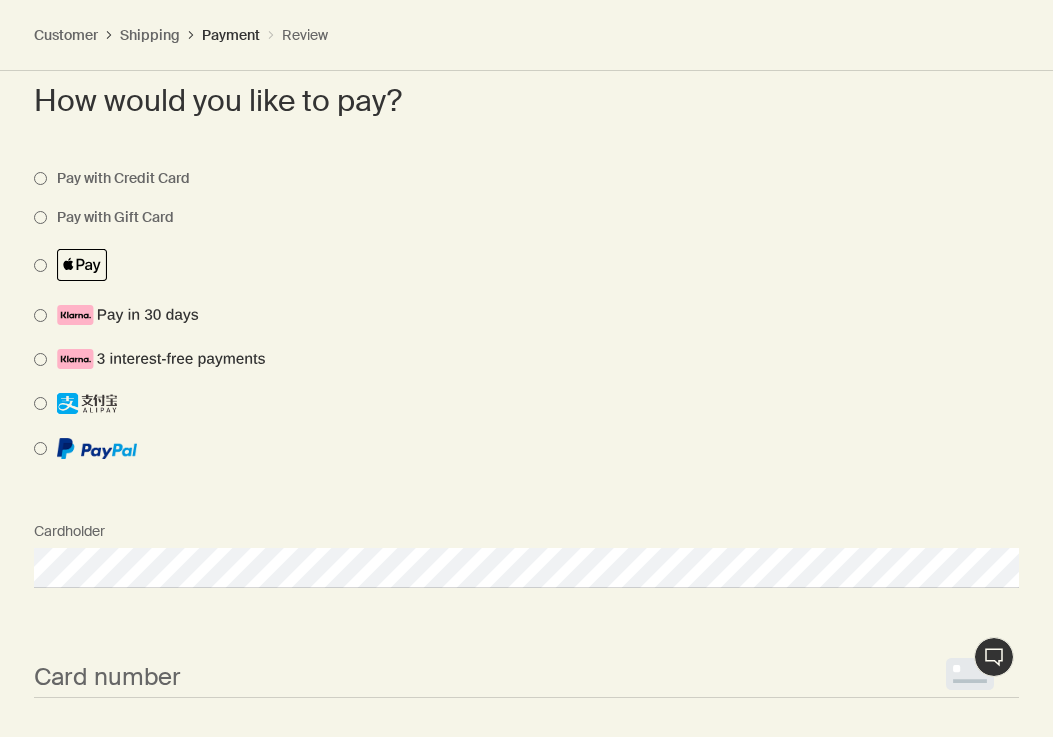 scroll, scrollTop: 1913, scrollLeft: 0, axis: vertical 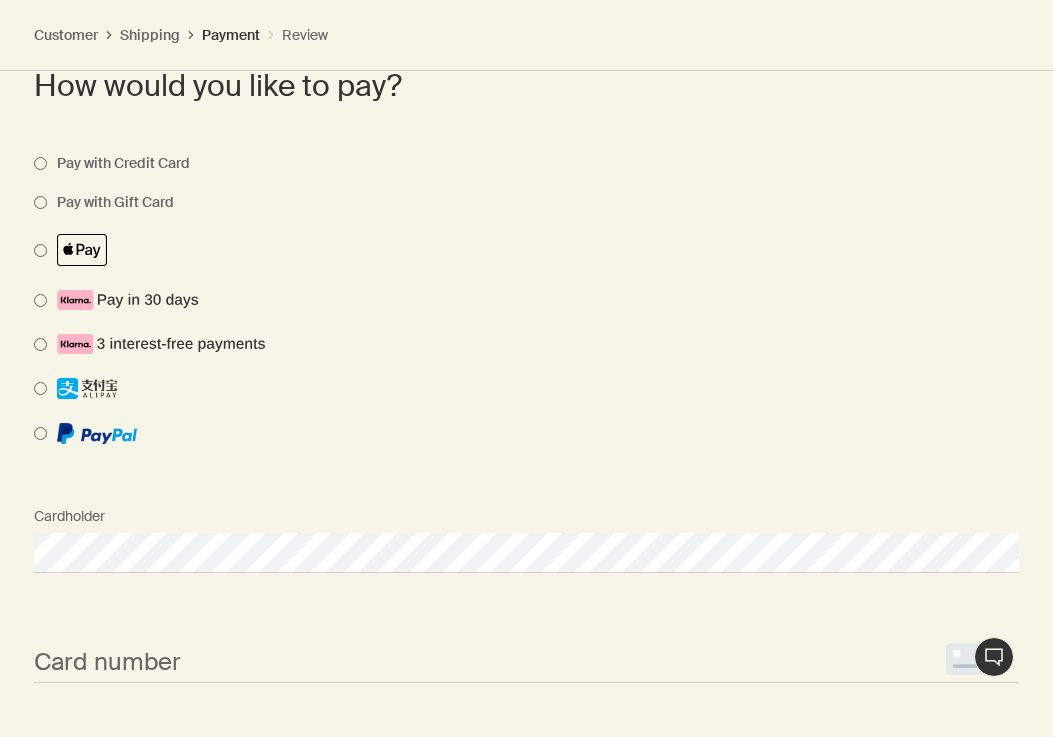 select on "GB" 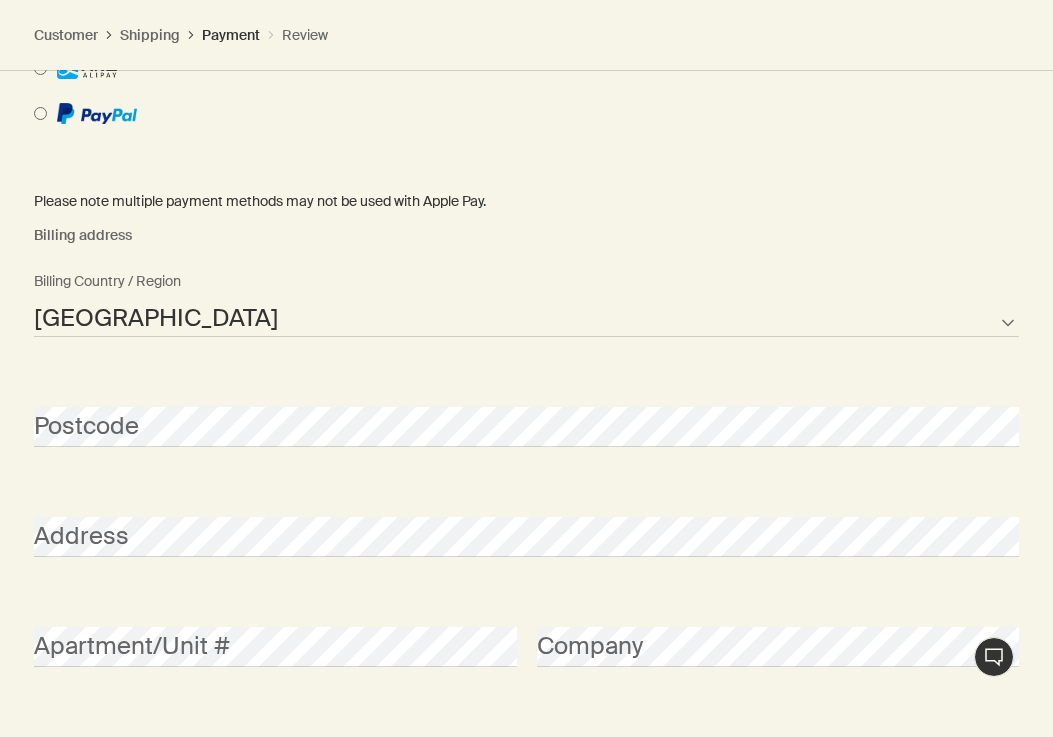 scroll, scrollTop: 2234, scrollLeft: 0, axis: vertical 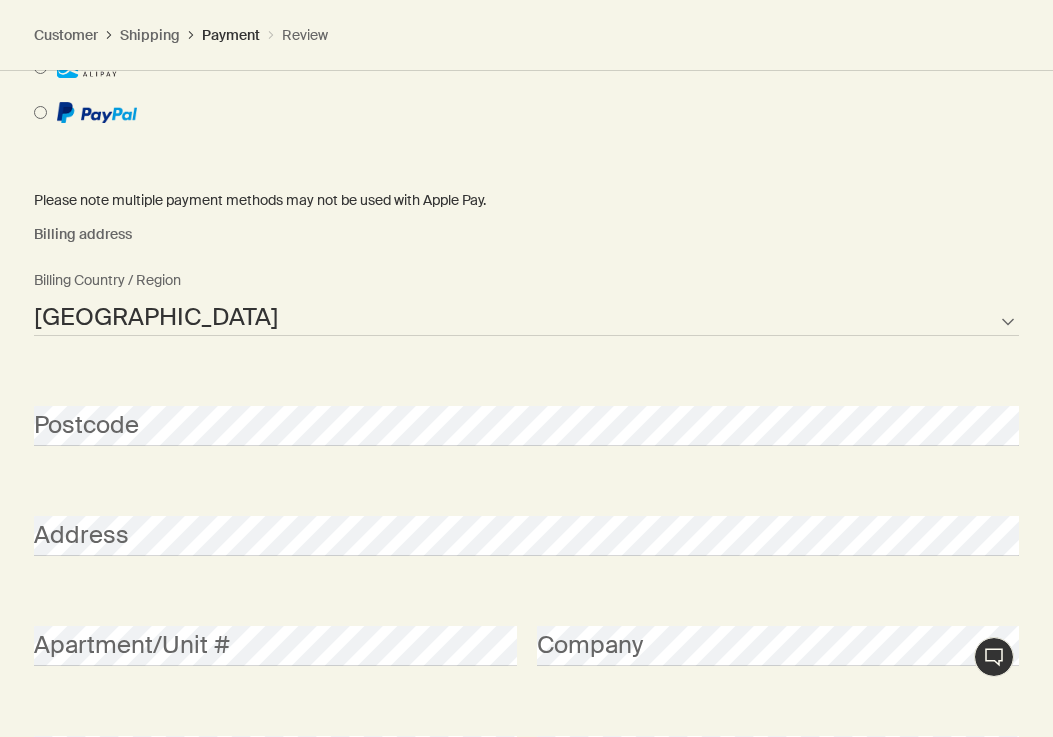 click on "Postcode" at bounding box center (526, 426) 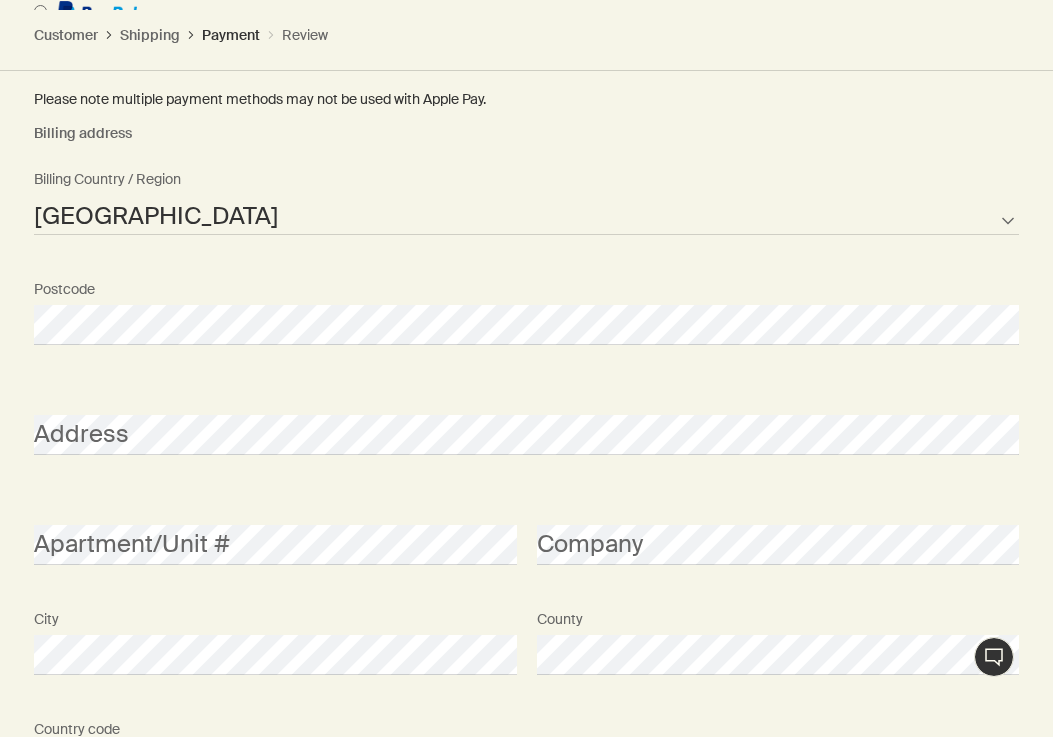 scroll, scrollTop: 2348, scrollLeft: 0, axis: vertical 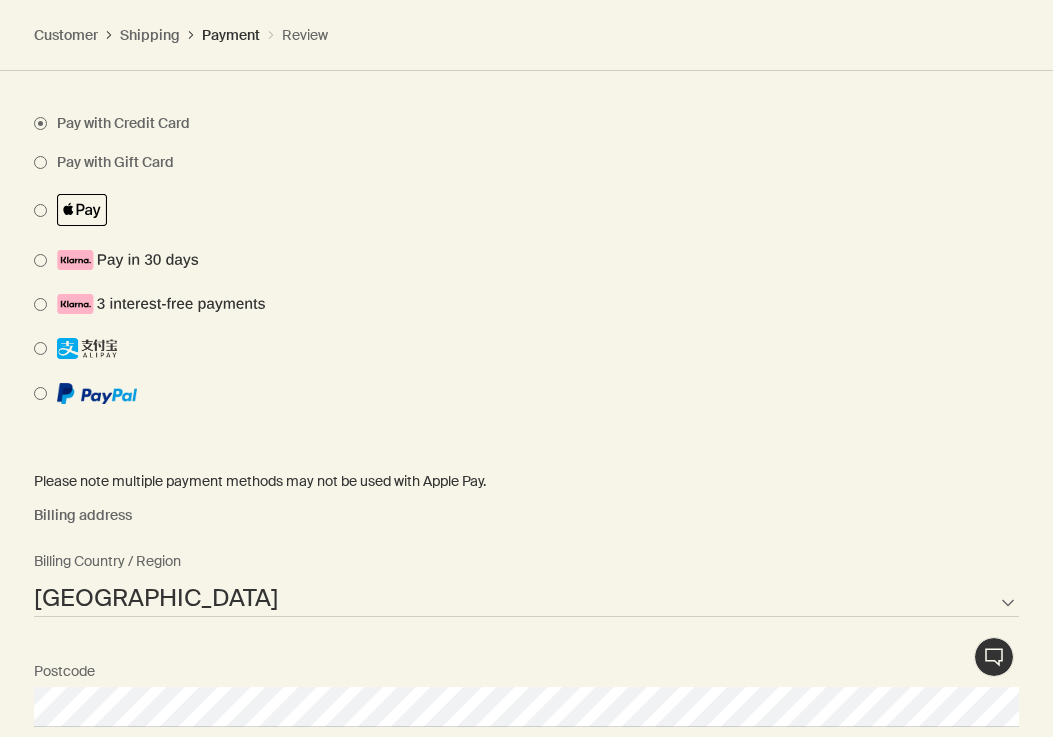 select on "GB" 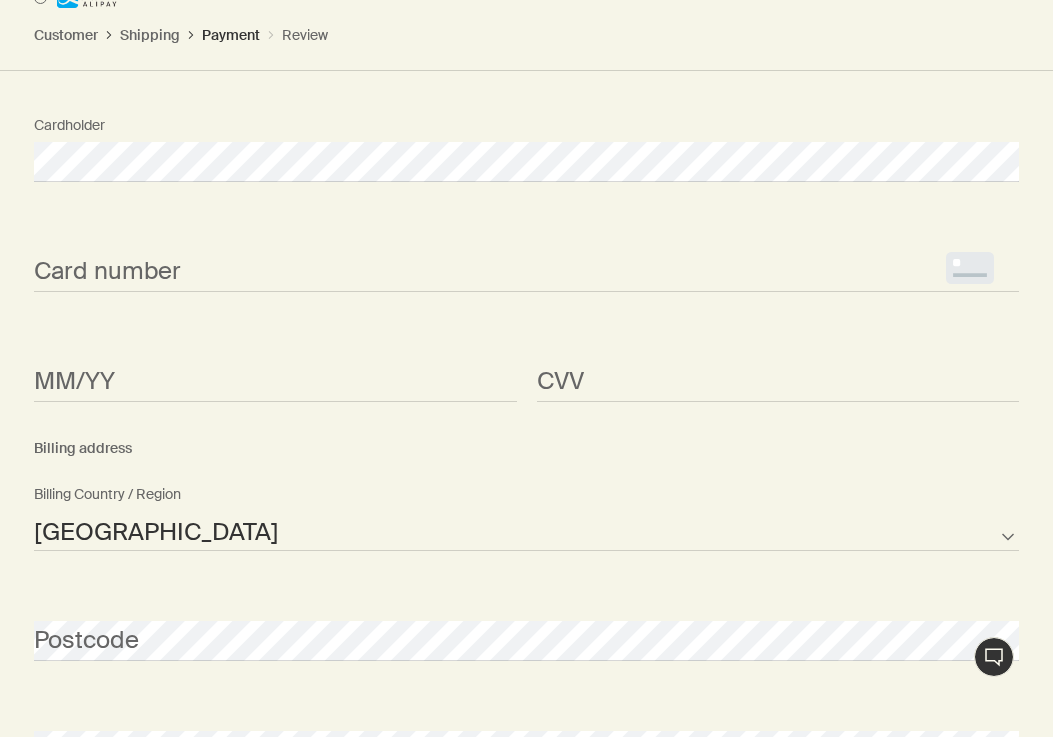 scroll, scrollTop: 2305, scrollLeft: 0, axis: vertical 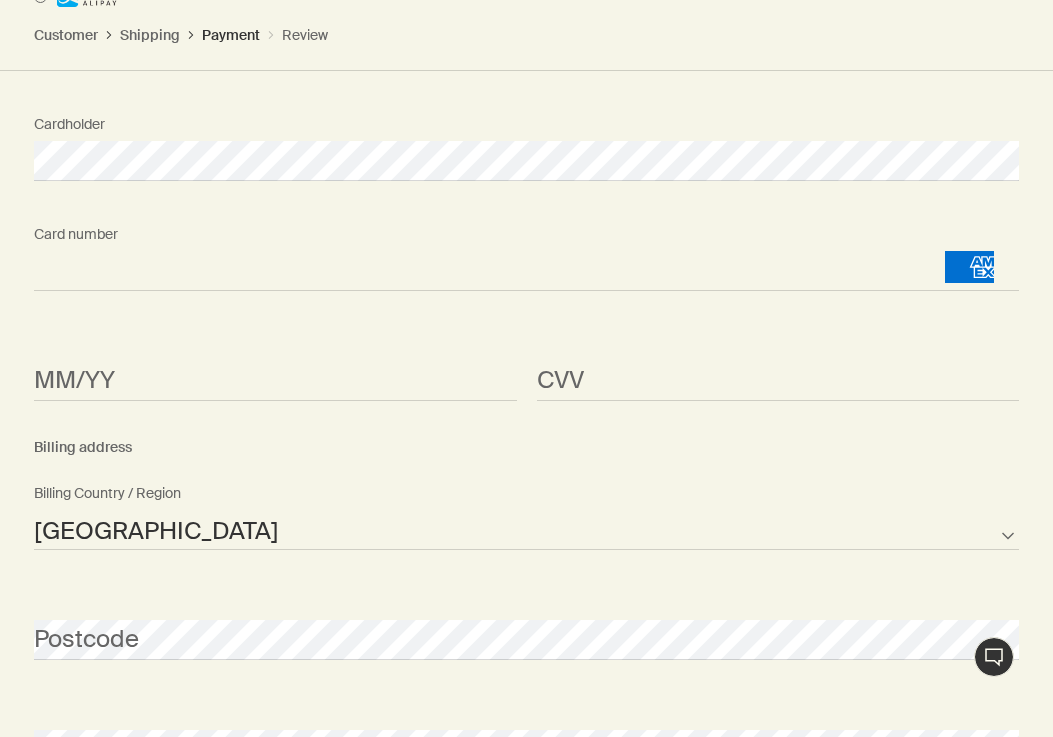 click on "CVV <p>Your browser does not support iframes.</p>" at bounding box center (778, 363) 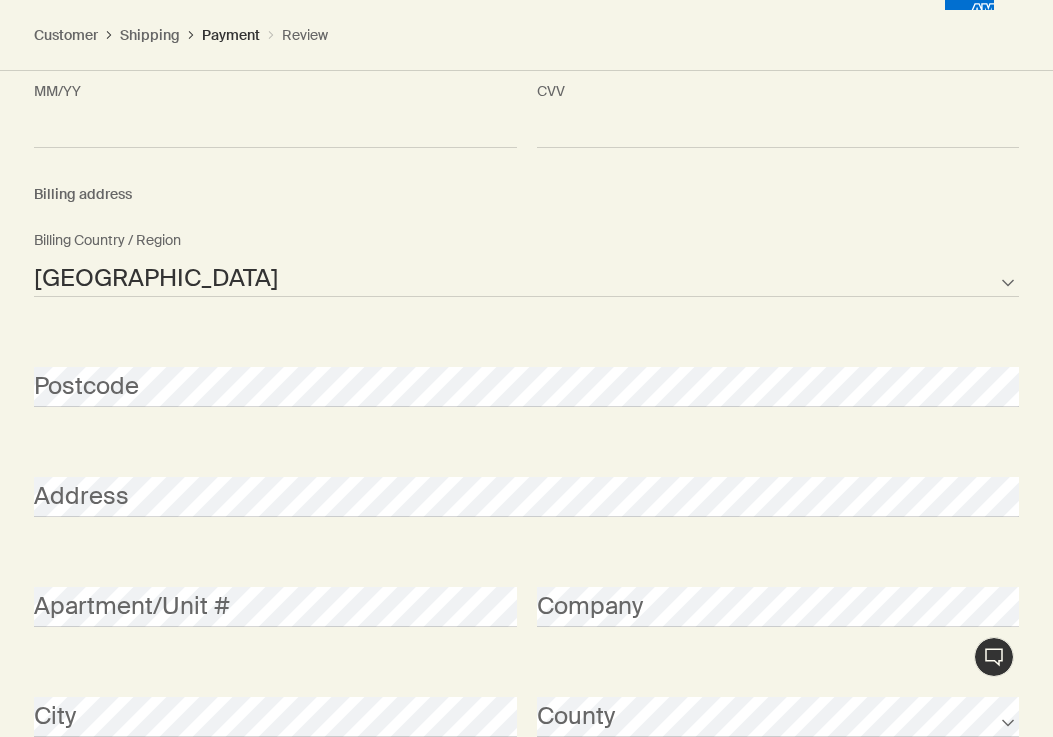 scroll, scrollTop: 2559, scrollLeft: 0, axis: vertical 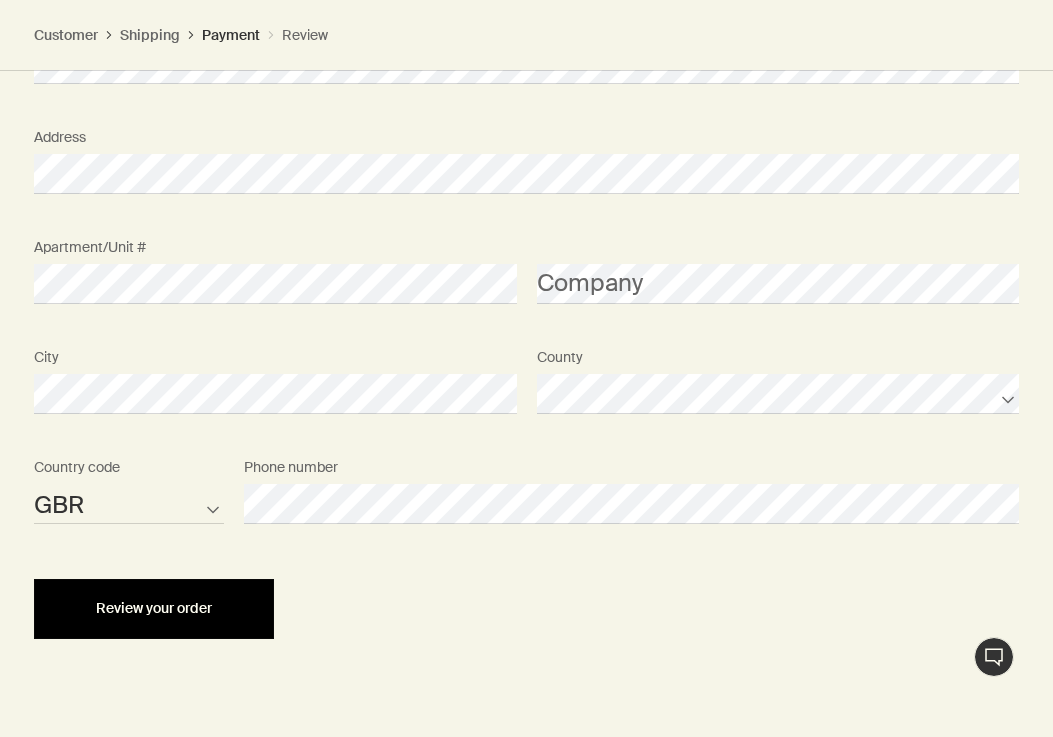 click on "Review your order" at bounding box center (154, 609) 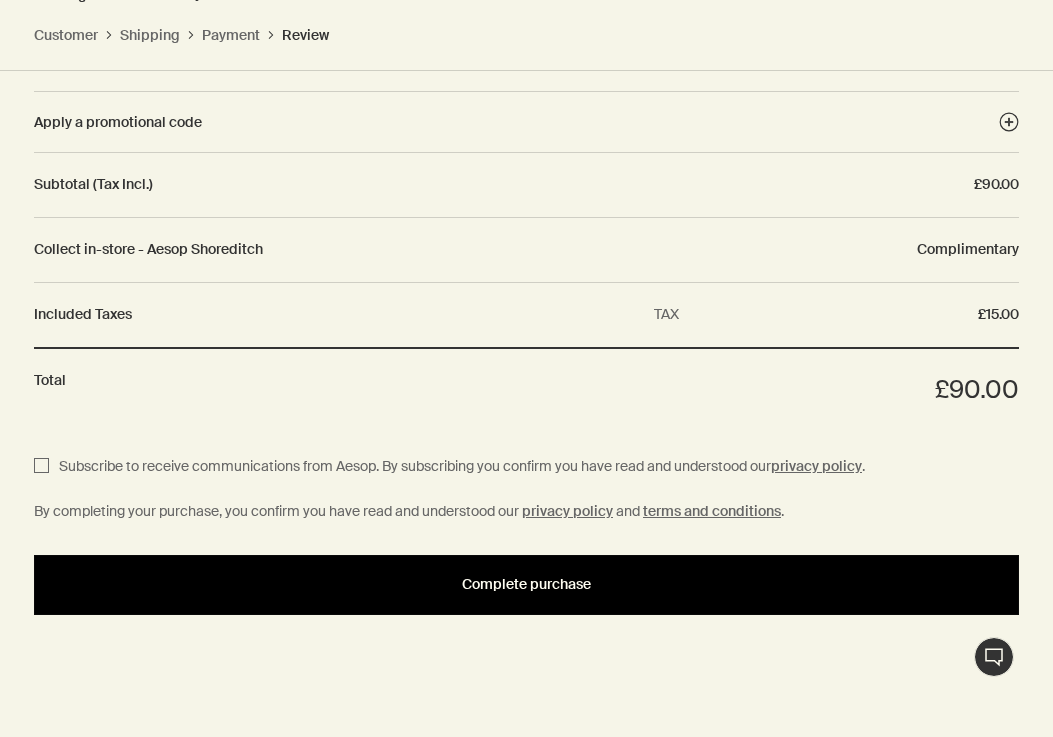 scroll, scrollTop: 2586, scrollLeft: 0, axis: vertical 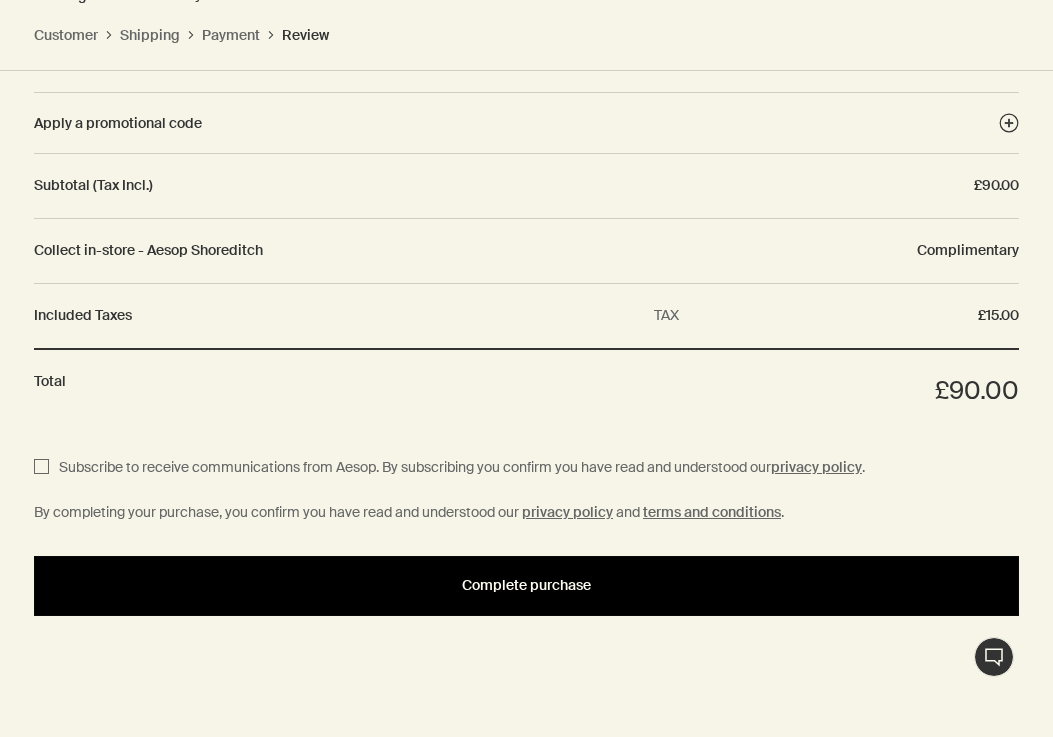 click on "Complete purchase" at bounding box center (526, 585) 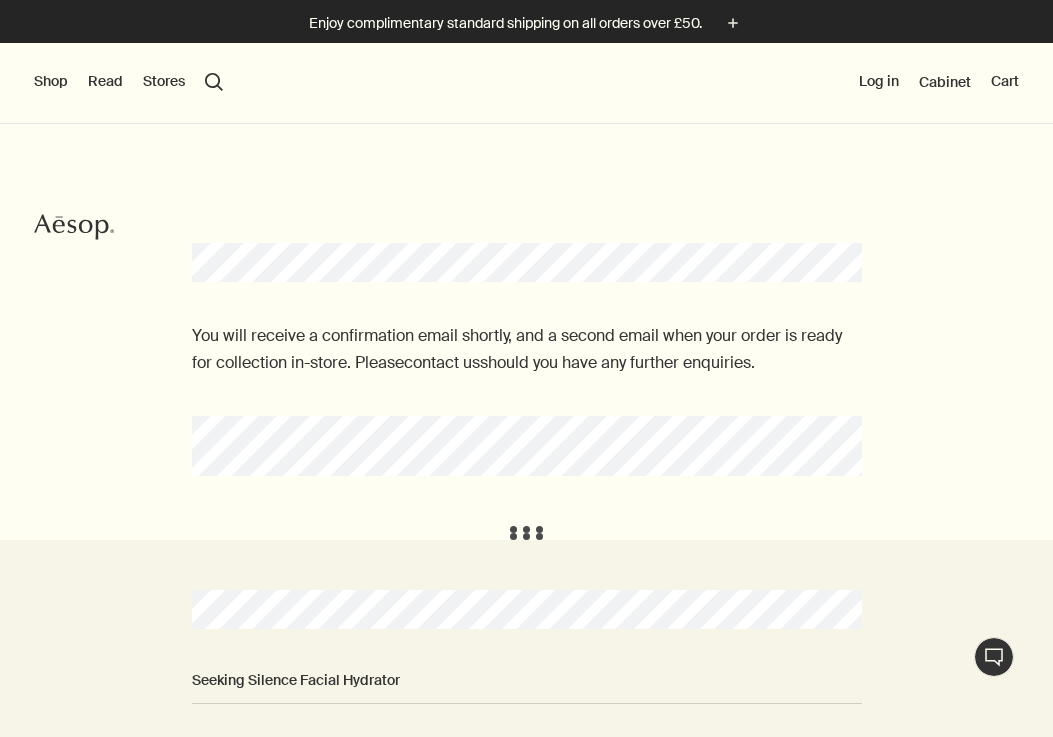 scroll, scrollTop: 0, scrollLeft: 0, axis: both 